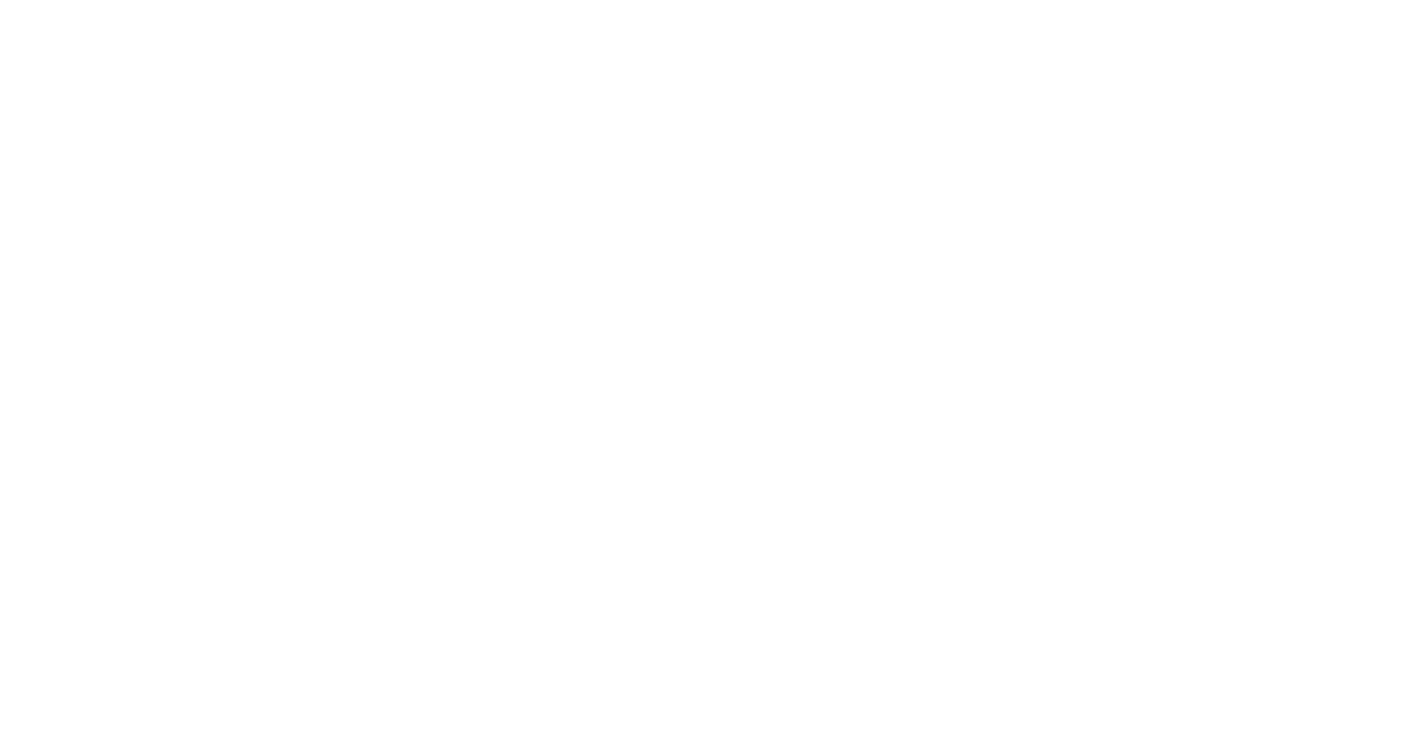 scroll, scrollTop: 0, scrollLeft: 0, axis: both 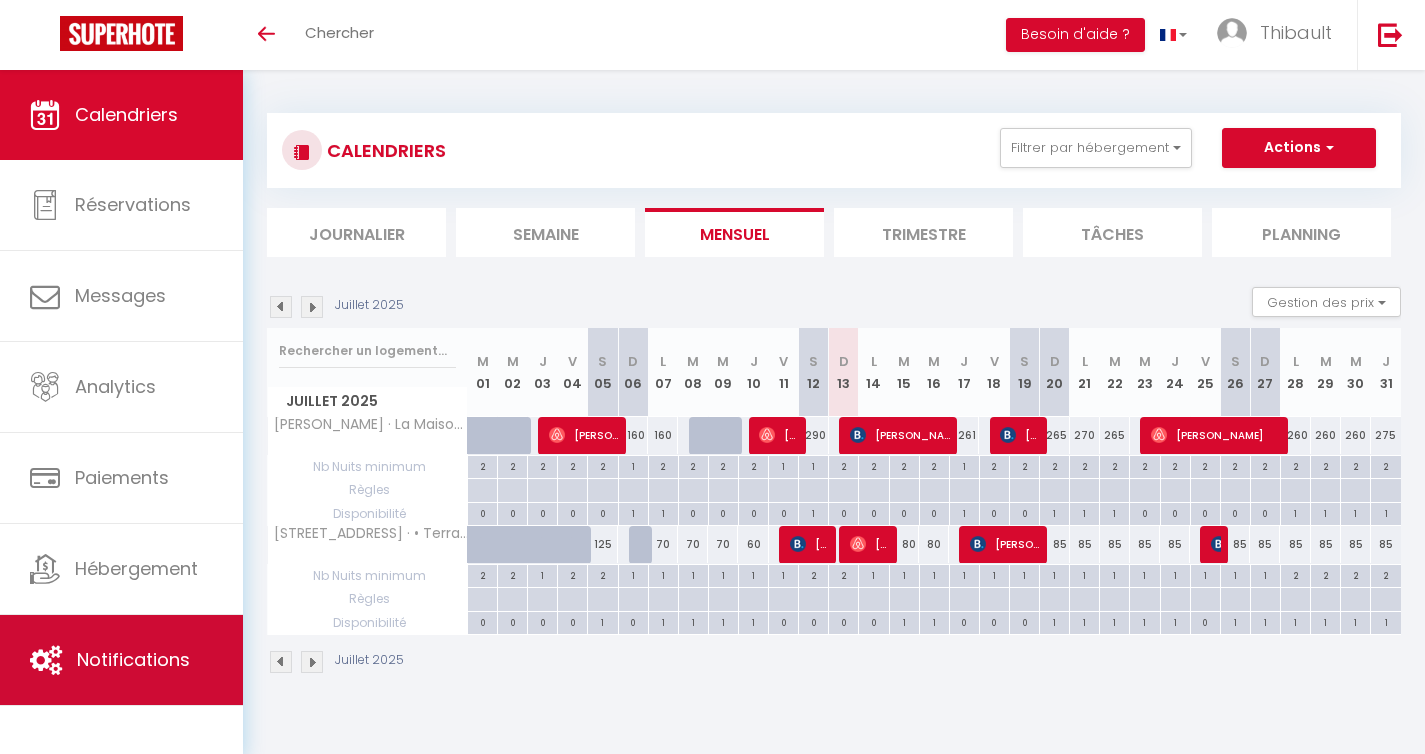 click on "Notifications" at bounding box center (133, 659) 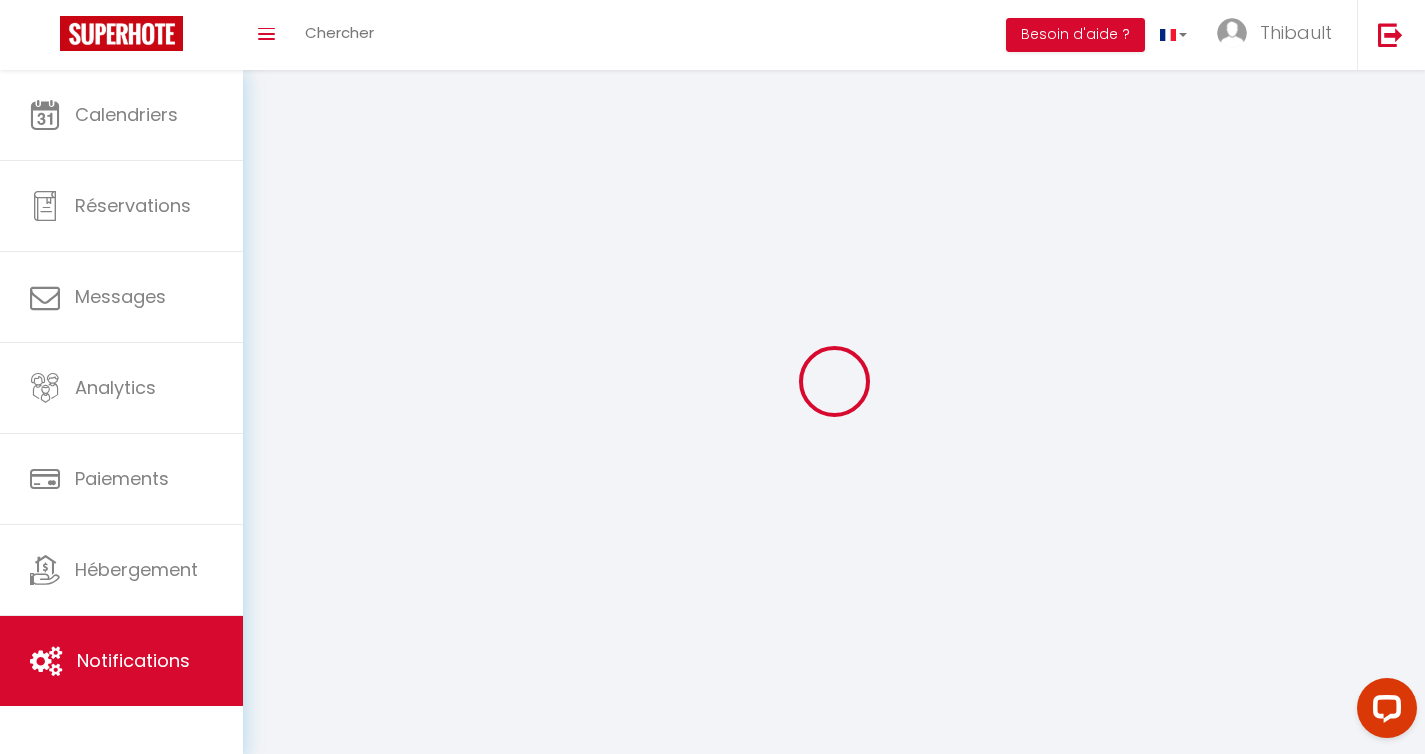 scroll, scrollTop: 0, scrollLeft: 0, axis: both 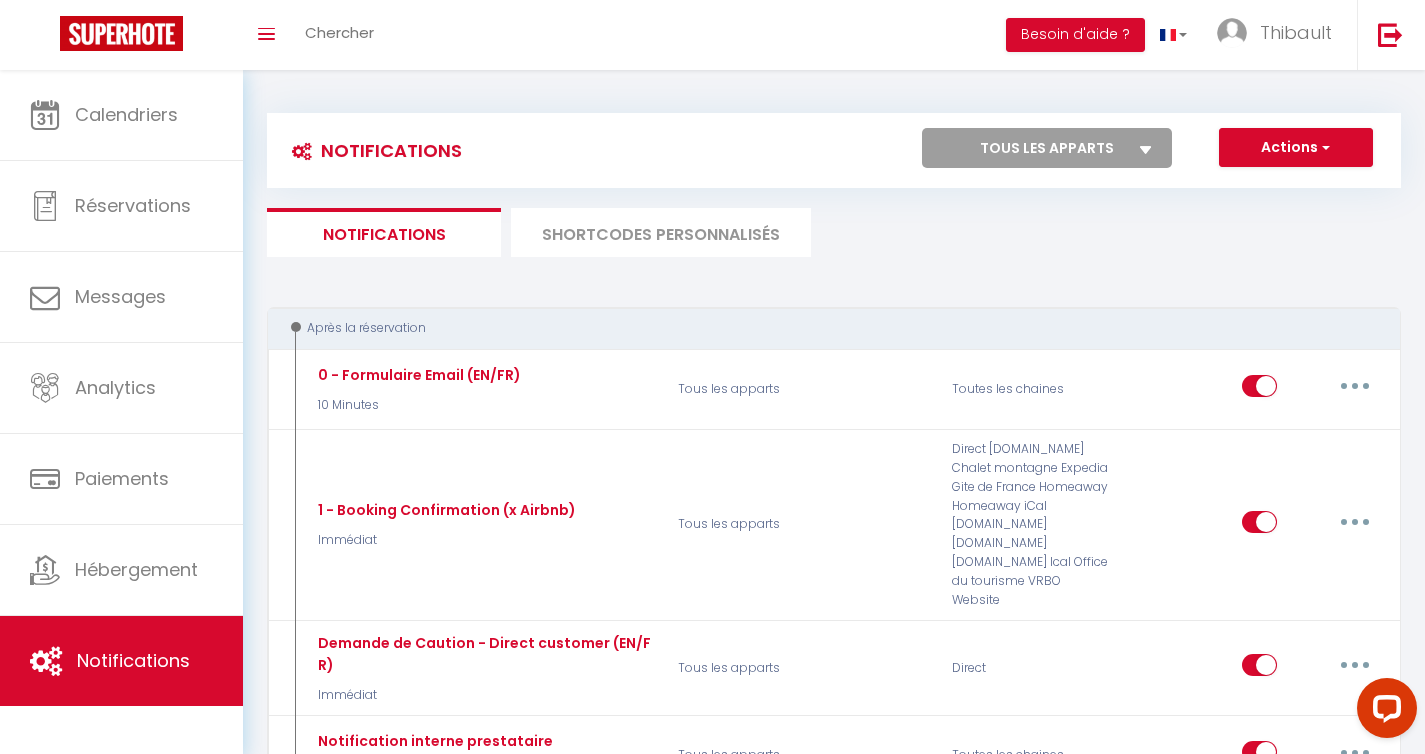 click on "Actions
Nouvelle Notification    Exporter    Importer    Tous les apparts    [PERSON_NAME] · La Maison [PERSON_NAME] 5*  Piscine & vue Cité Médiévale [STREET_ADDRESS] · • Terrasse & Jacuzzi • [GEOGRAPHIC_DATA] • Pied de la cité" at bounding box center [975, 150] 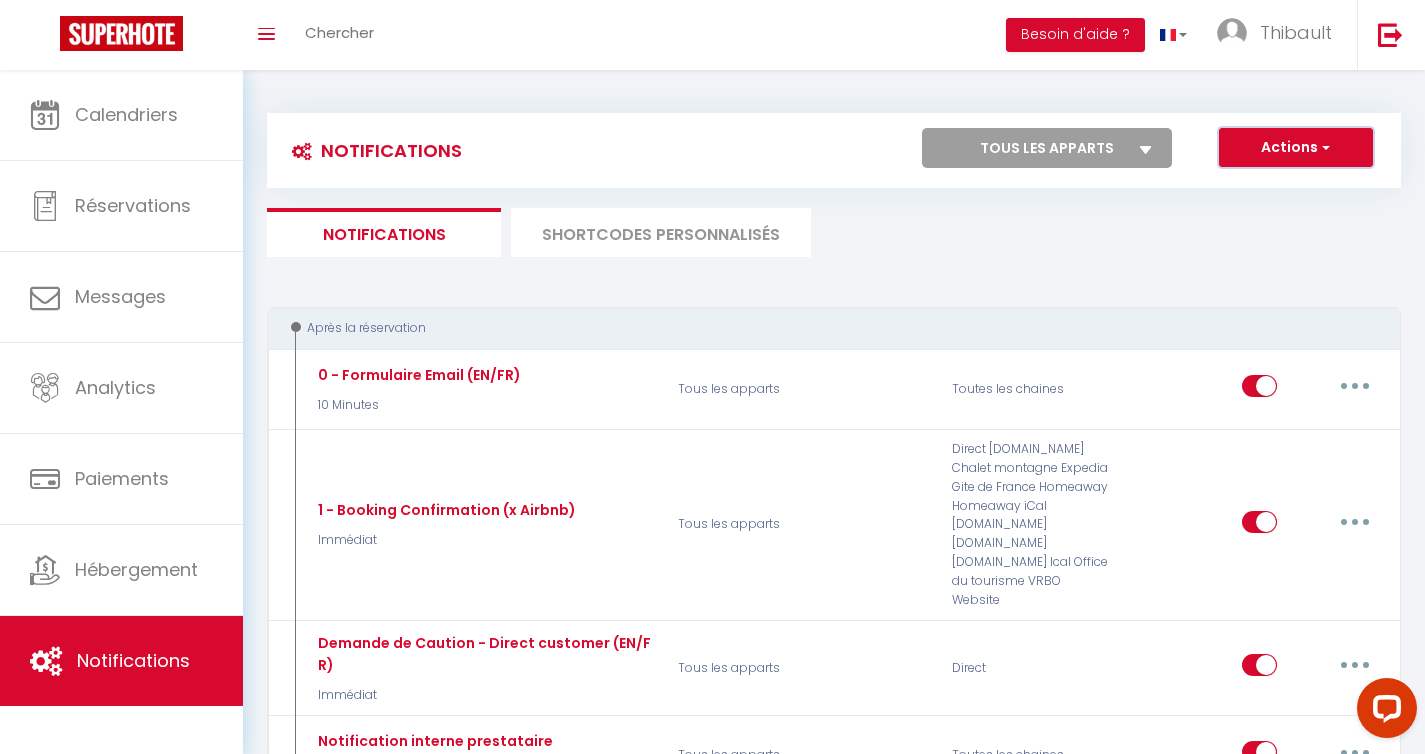 click on "Actions" at bounding box center [1296, 148] 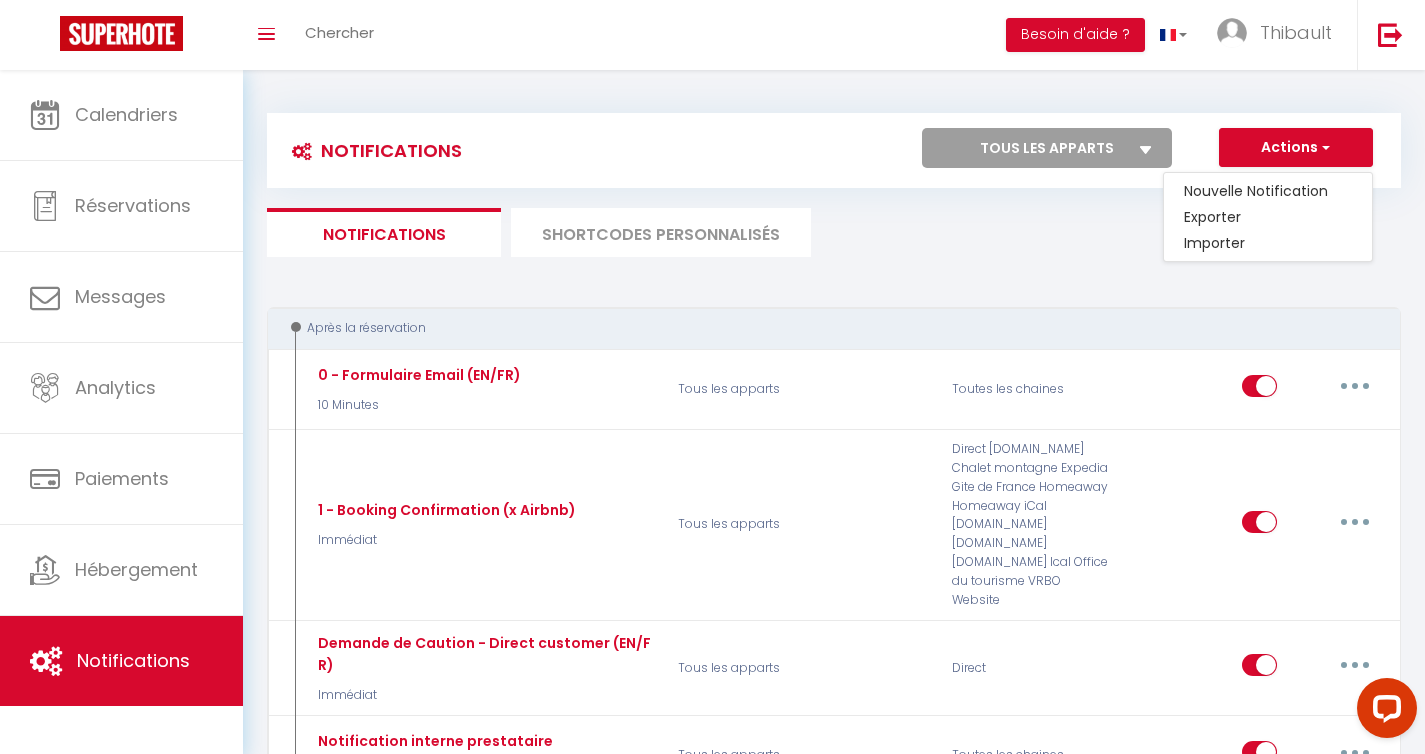 click on "Notifications   SHORTCODES PERSONNALISÉS" at bounding box center [834, 232] 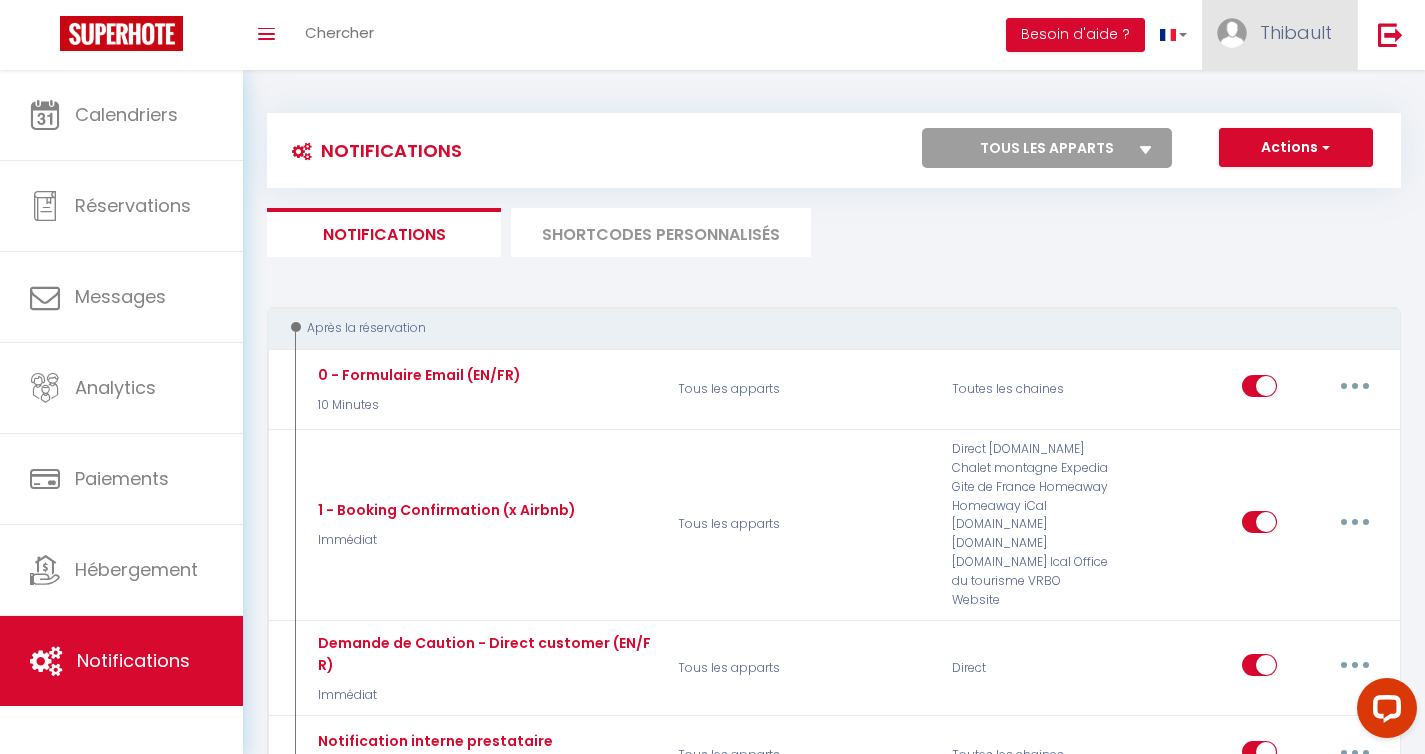 click on "Thibault" at bounding box center [1296, 32] 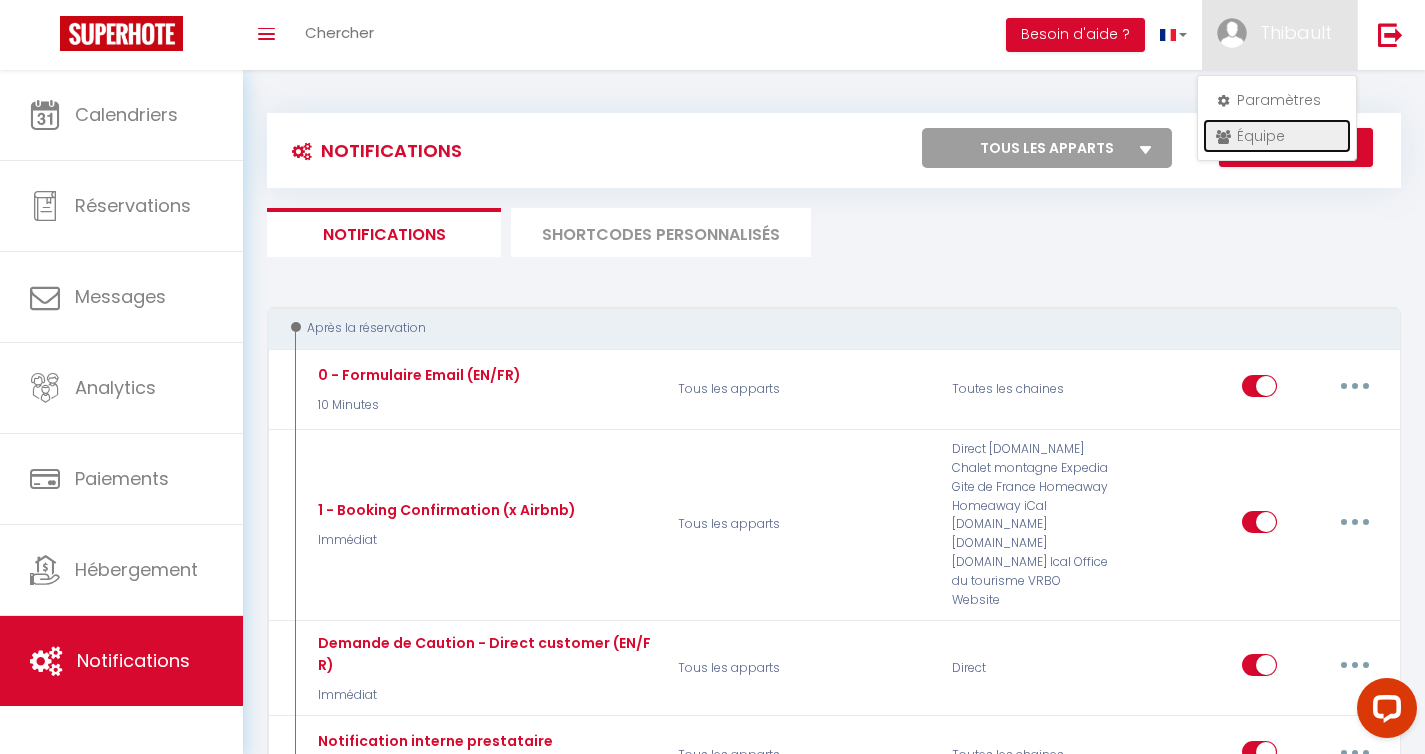 click on "Équipe" at bounding box center [1277, 136] 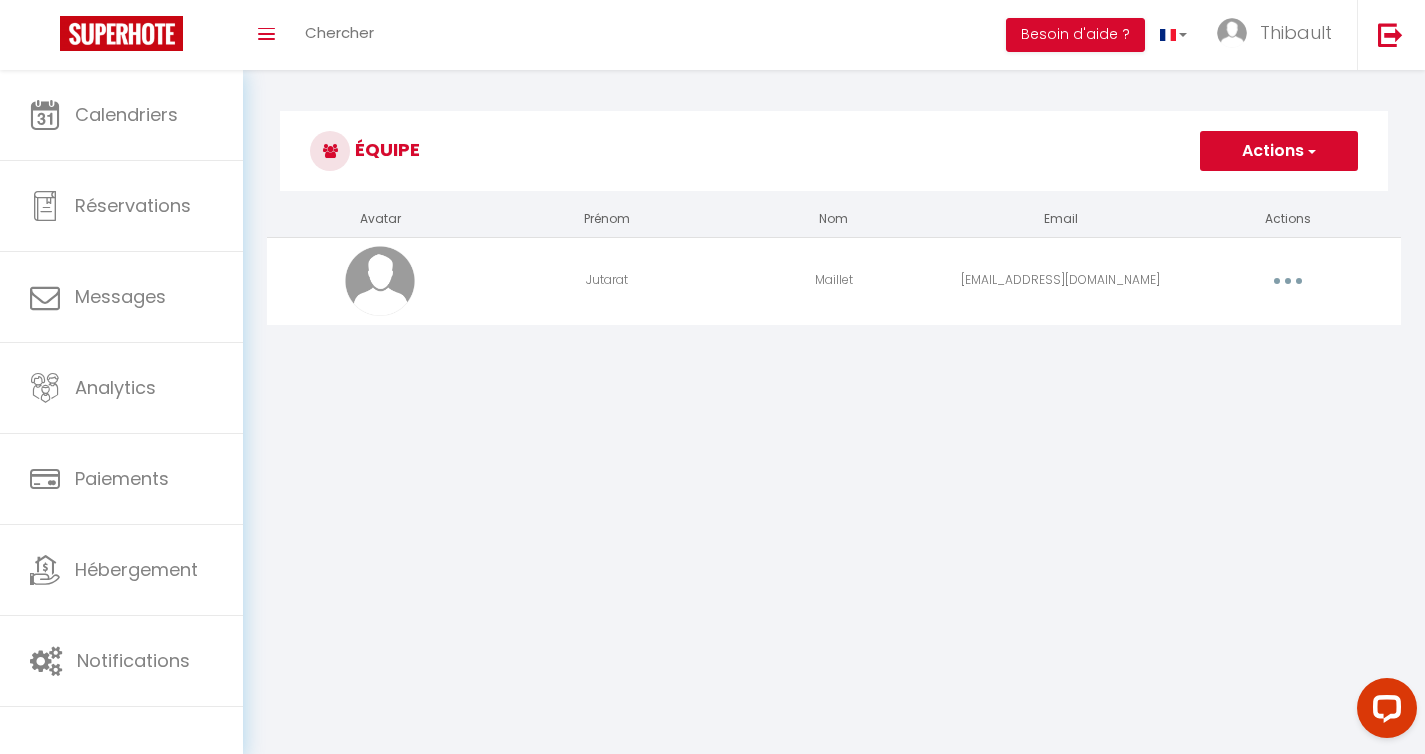 click at bounding box center (1310, 151) 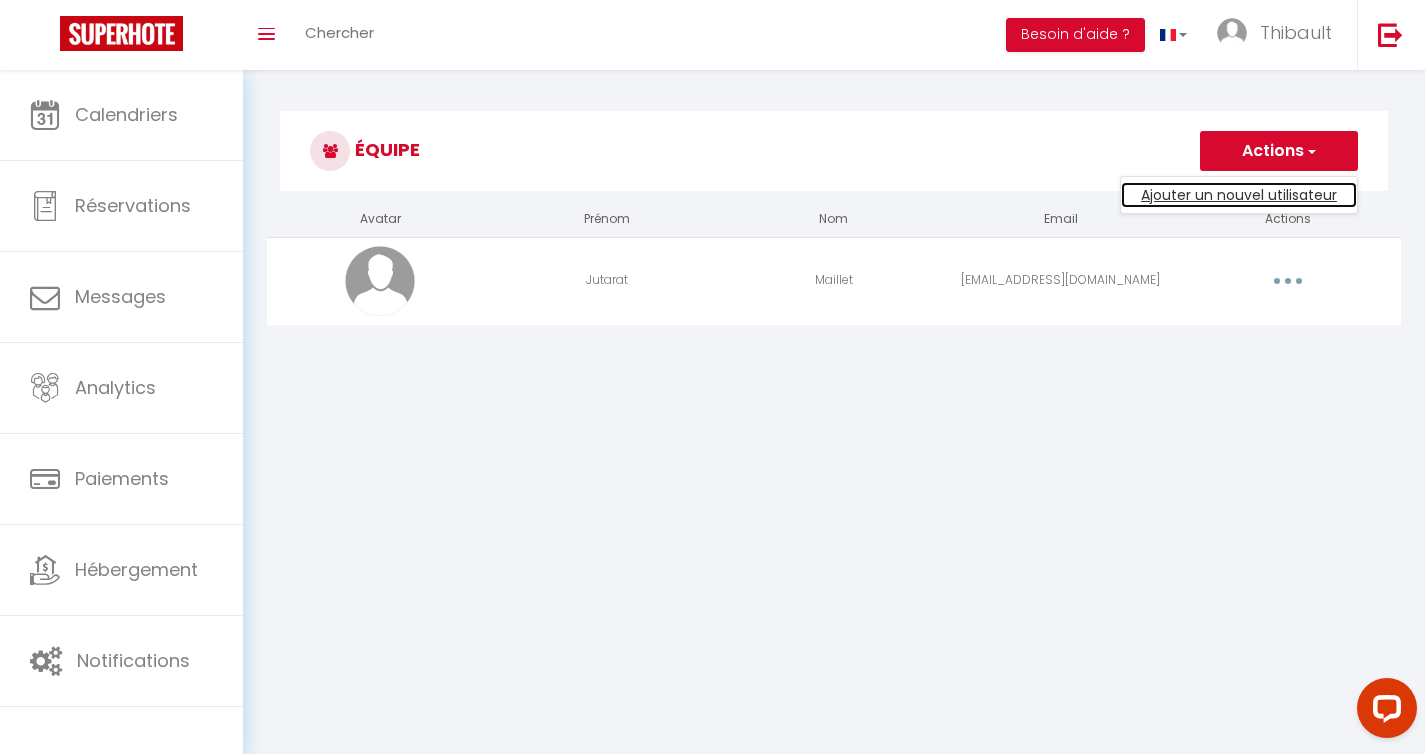 click on "Ajouter un nouvel utilisateur" at bounding box center [1239, 195] 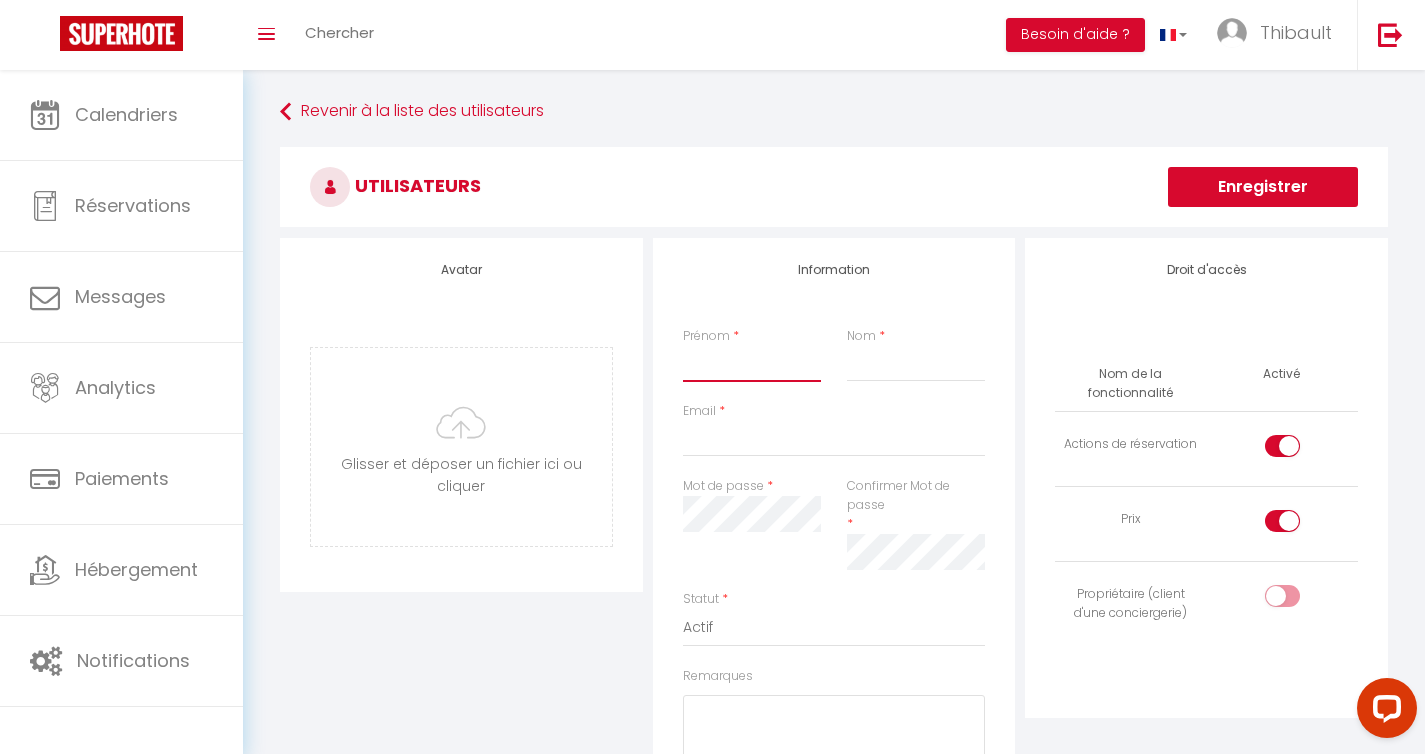 click on "Prénom" at bounding box center (752, 364) 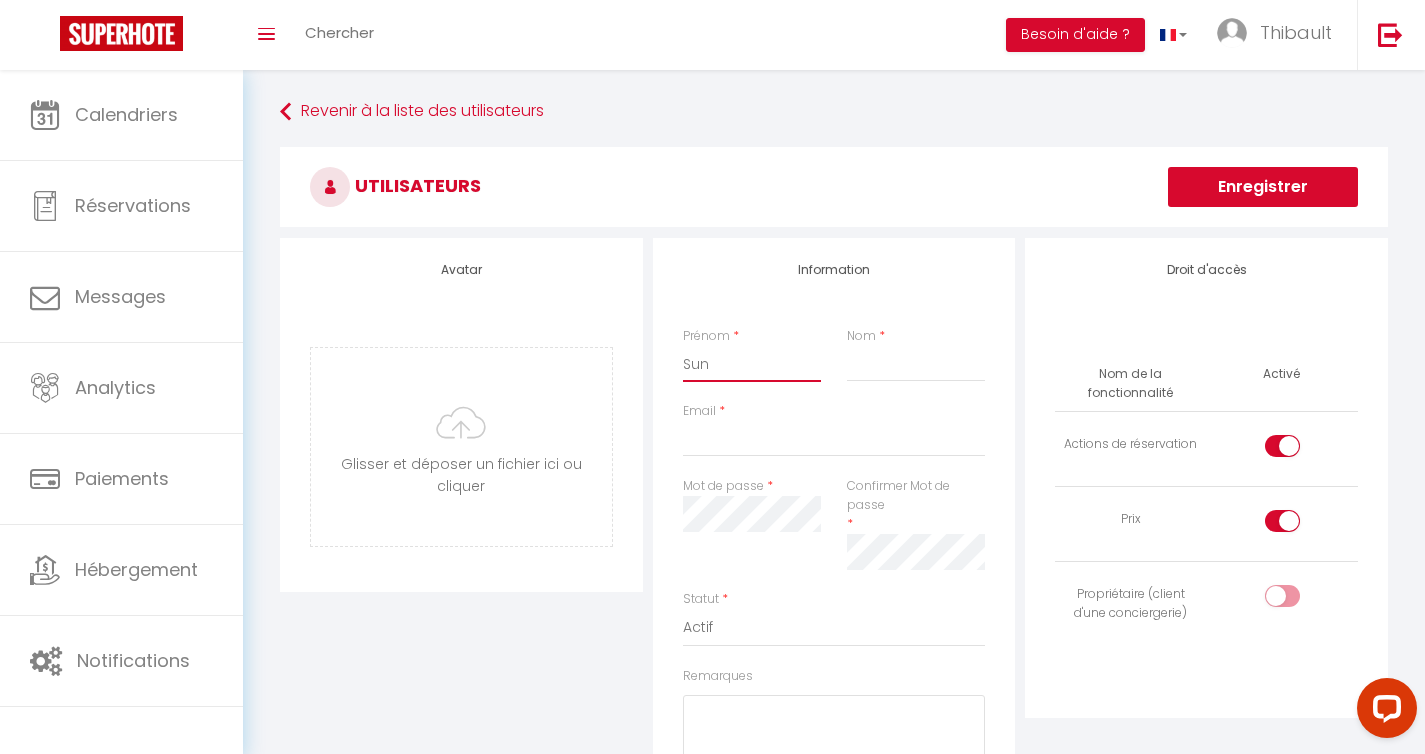 type on "Sun" 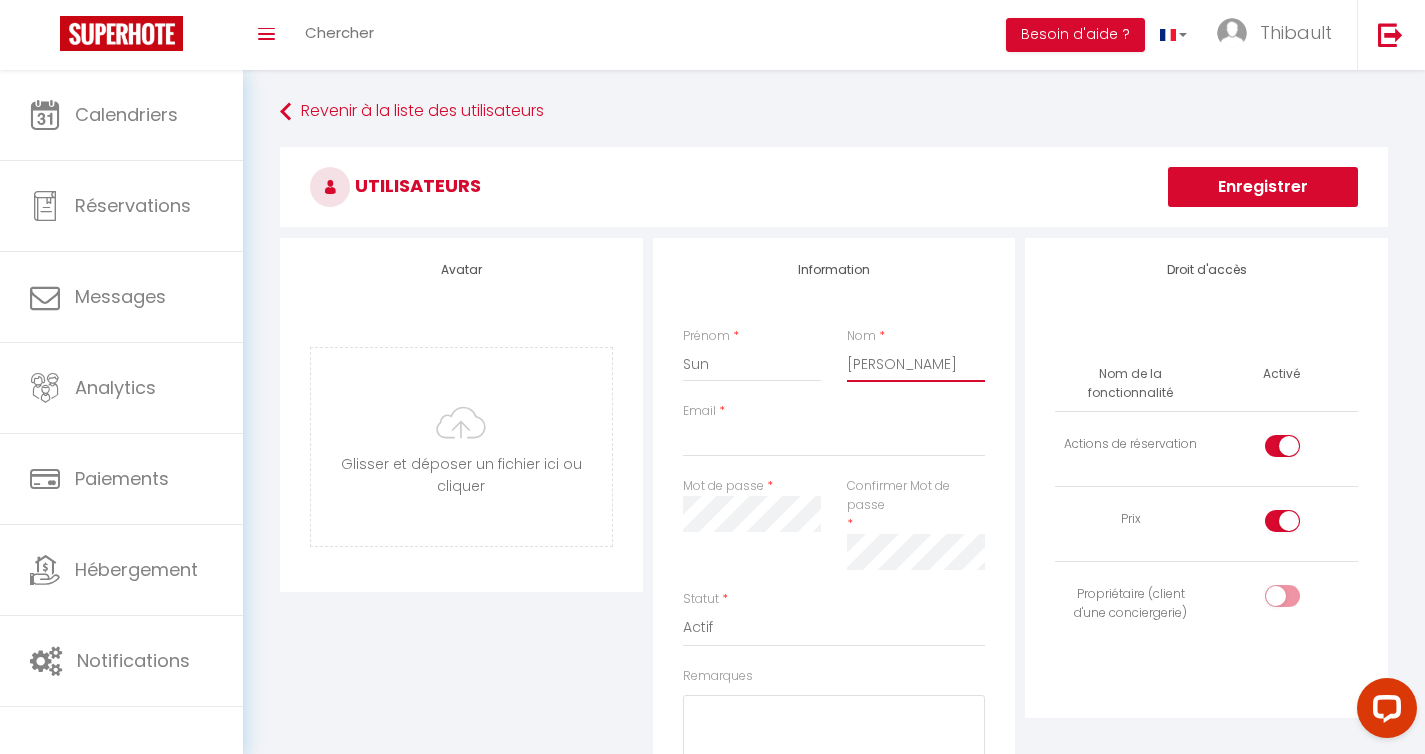 type on "[PERSON_NAME]" 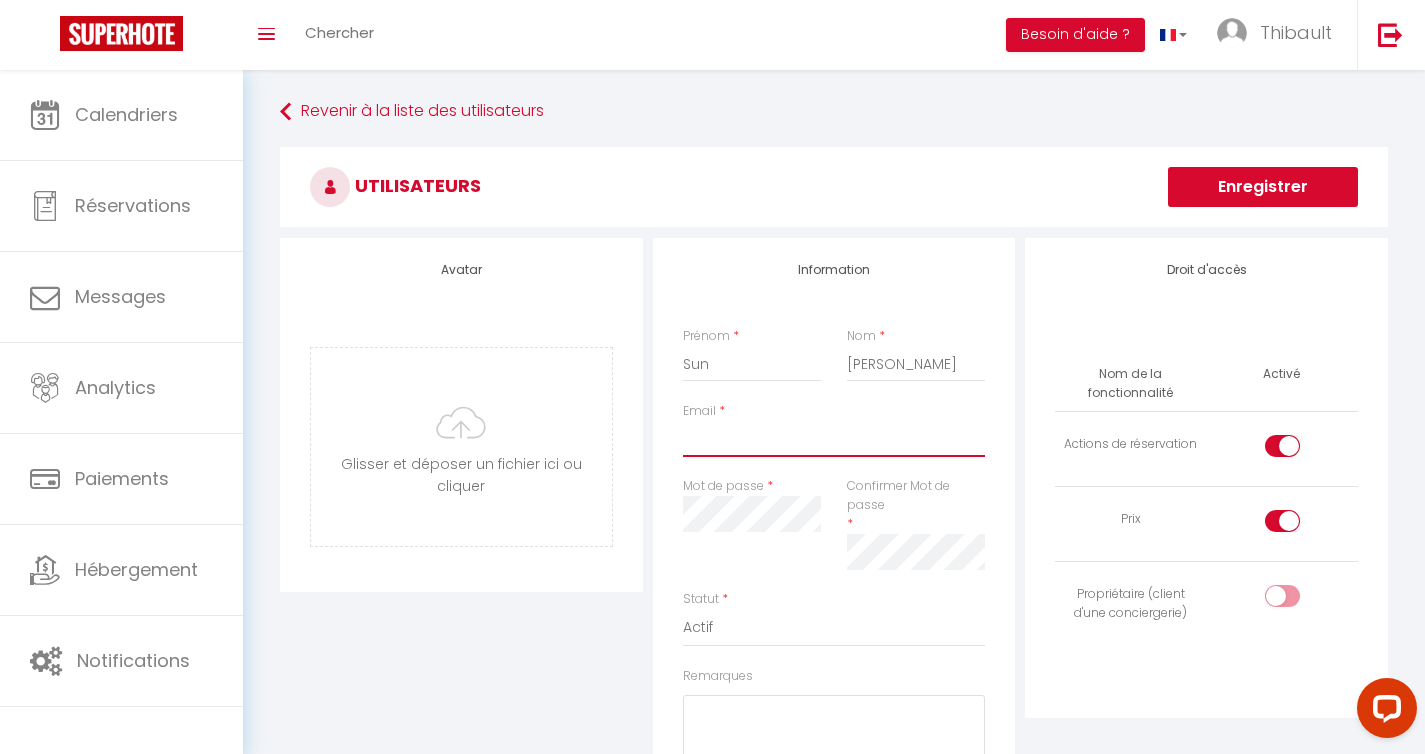 click on "Email" at bounding box center [834, 439] 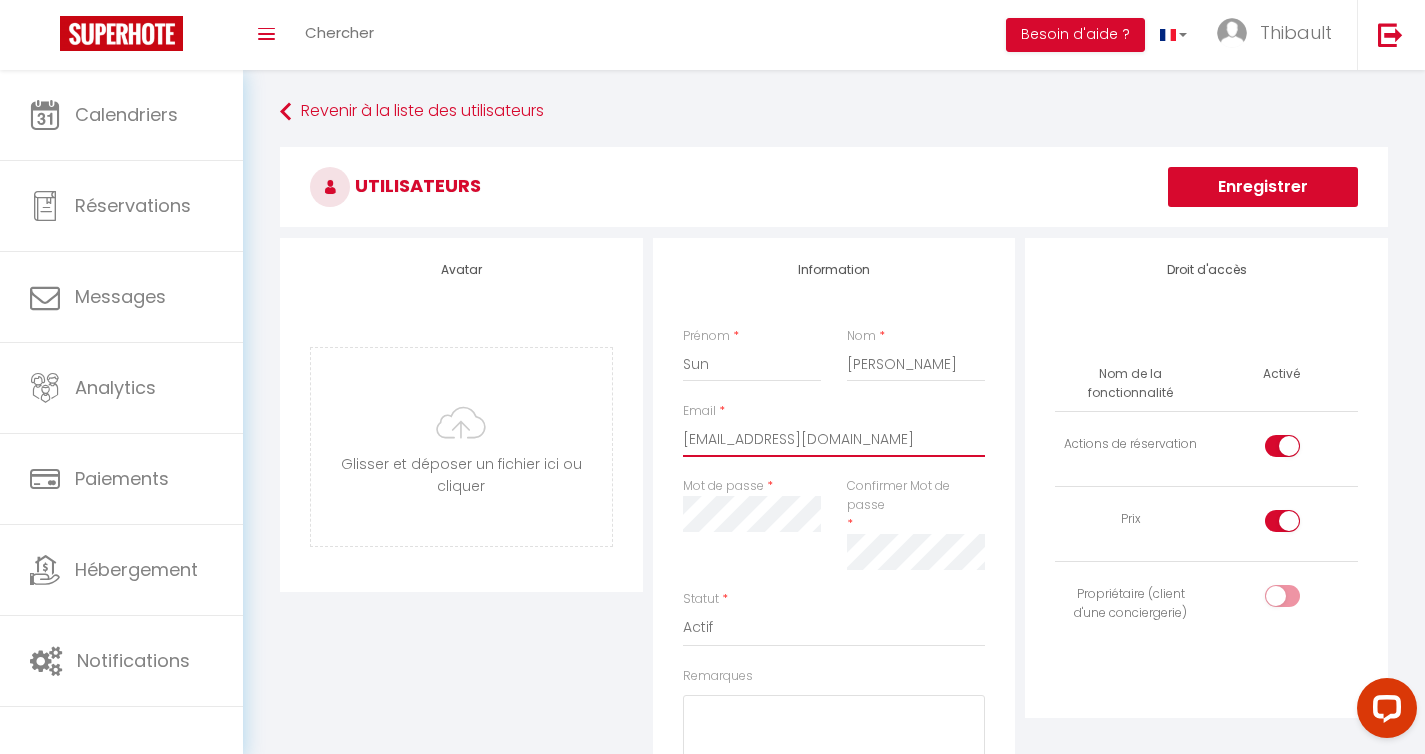 type on "[EMAIL_ADDRESS][DOMAIN_NAME]" 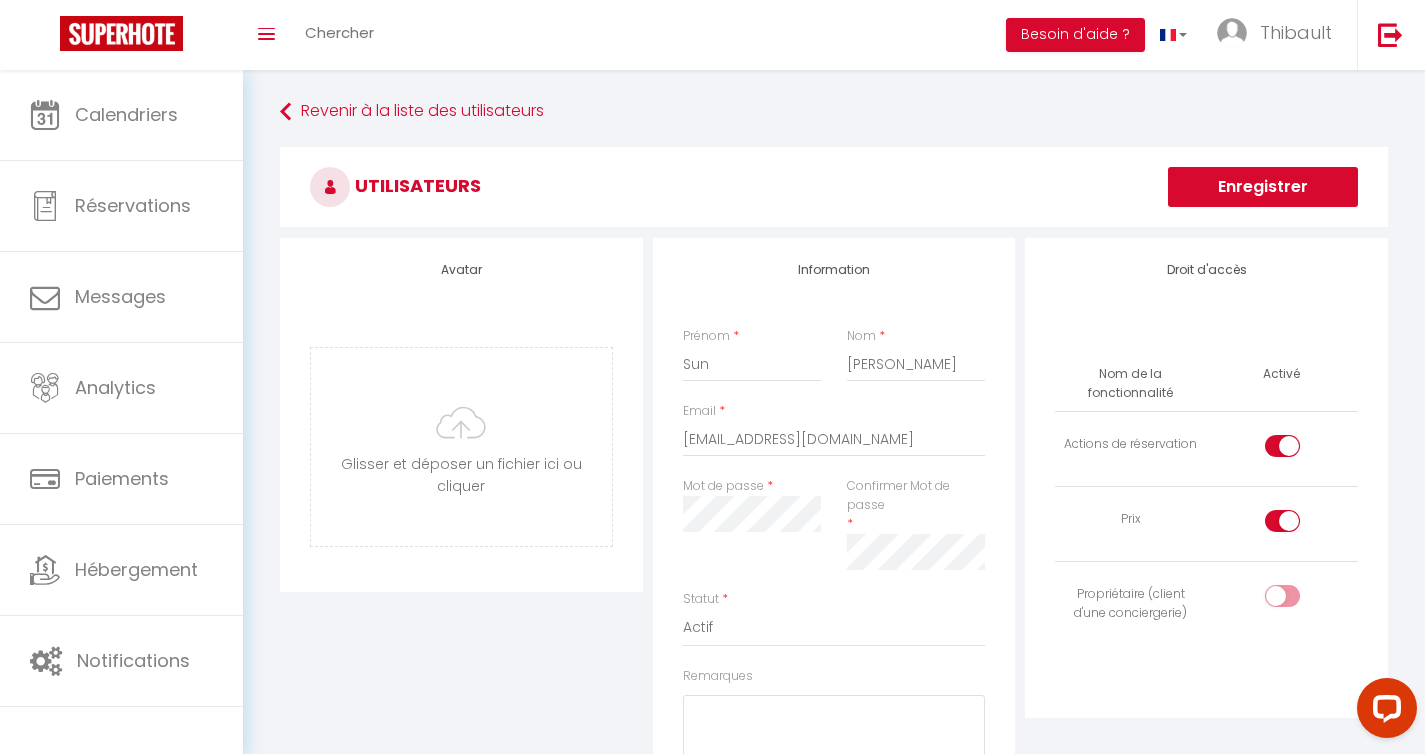 click on "Nom de la fonctionnalité   Activé
Actions de réservation
Prix
Propriétaire (client d'une conciergerie)" at bounding box center (1206, 496) 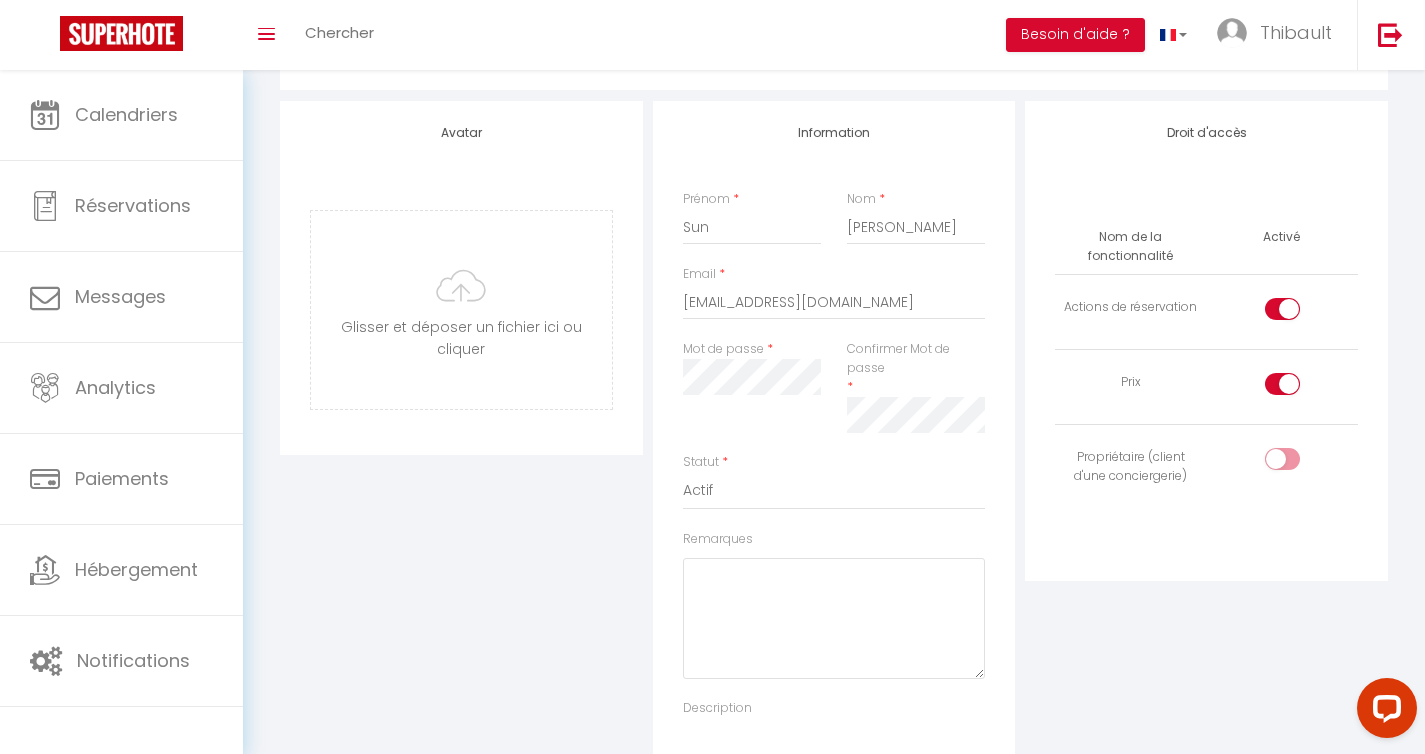 scroll, scrollTop: 138, scrollLeft: 0, axis: vertical 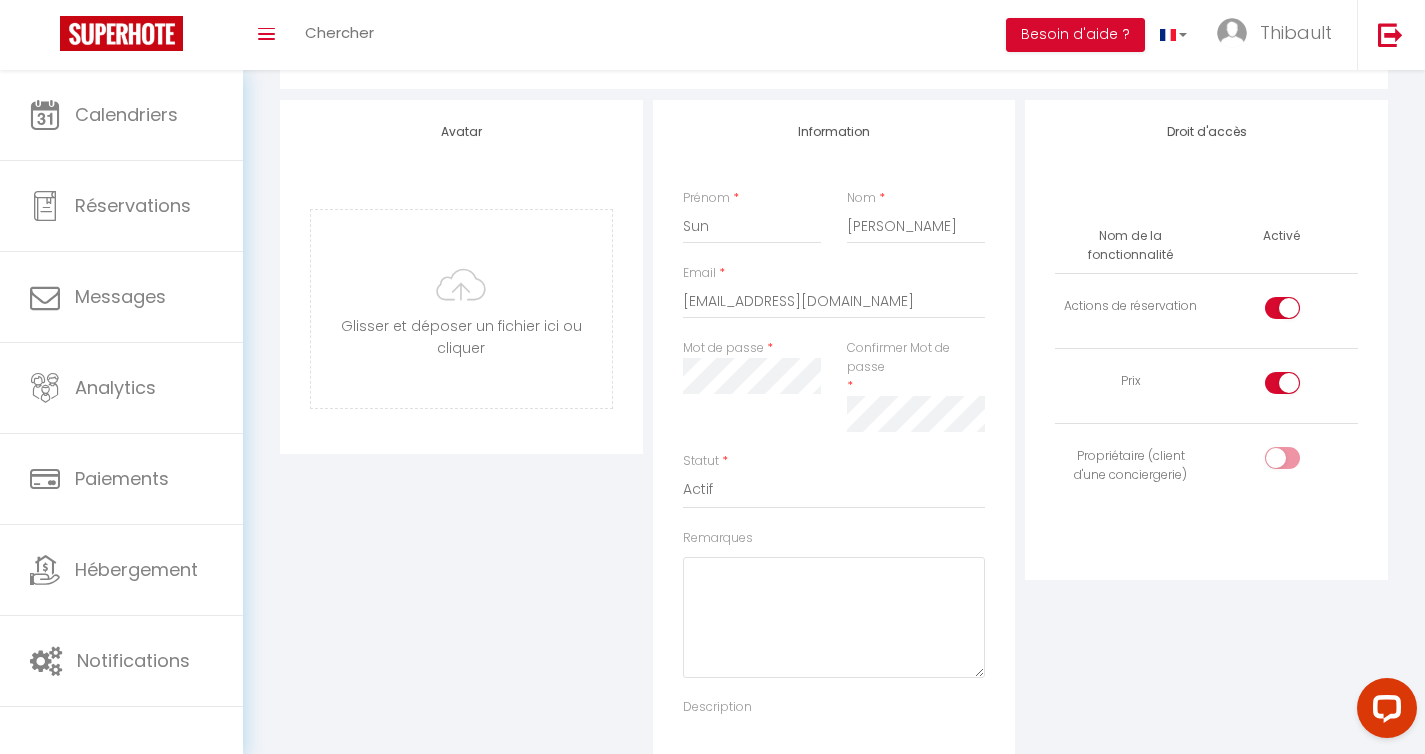 click on "Confirmer Mot de passe   *" at bounding box center (916, 385) 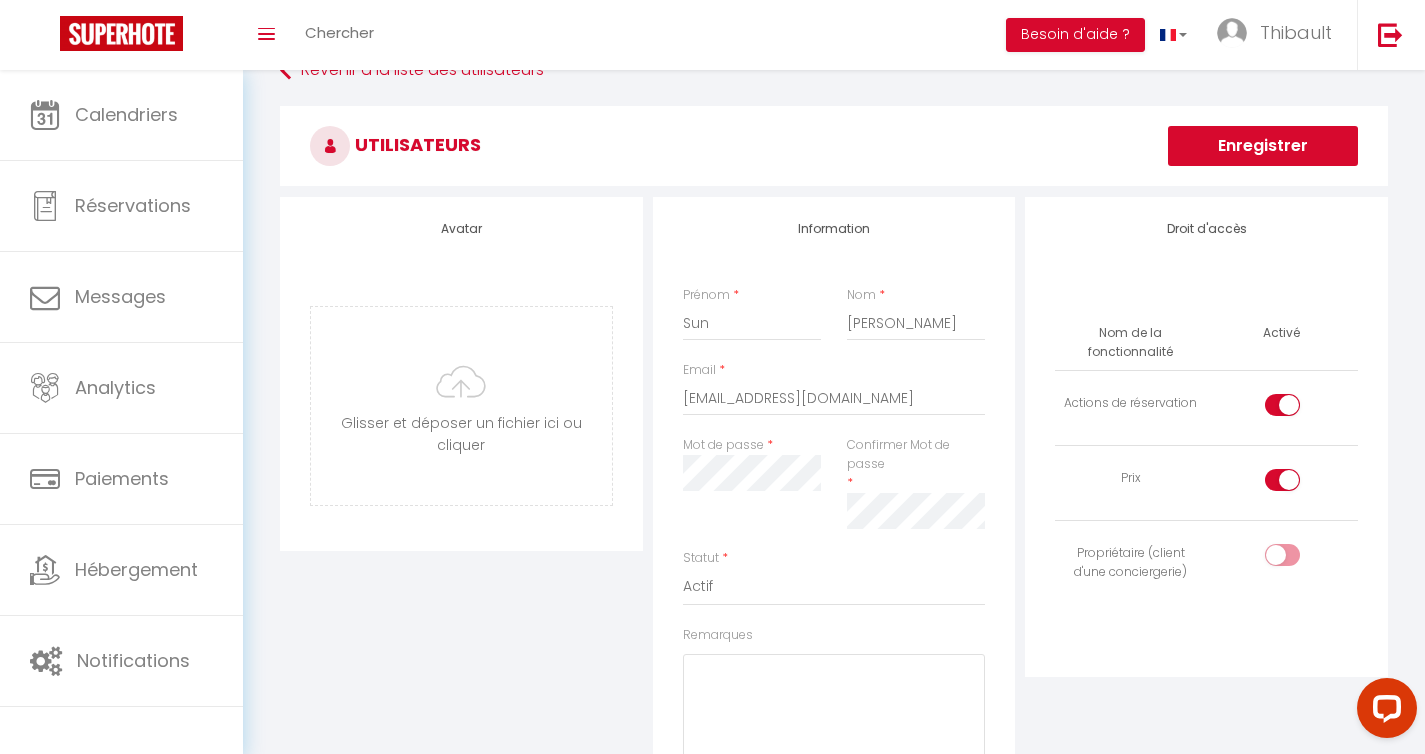 scroll, scrollTop: 36, scrollLeft: 0, axis: vertical 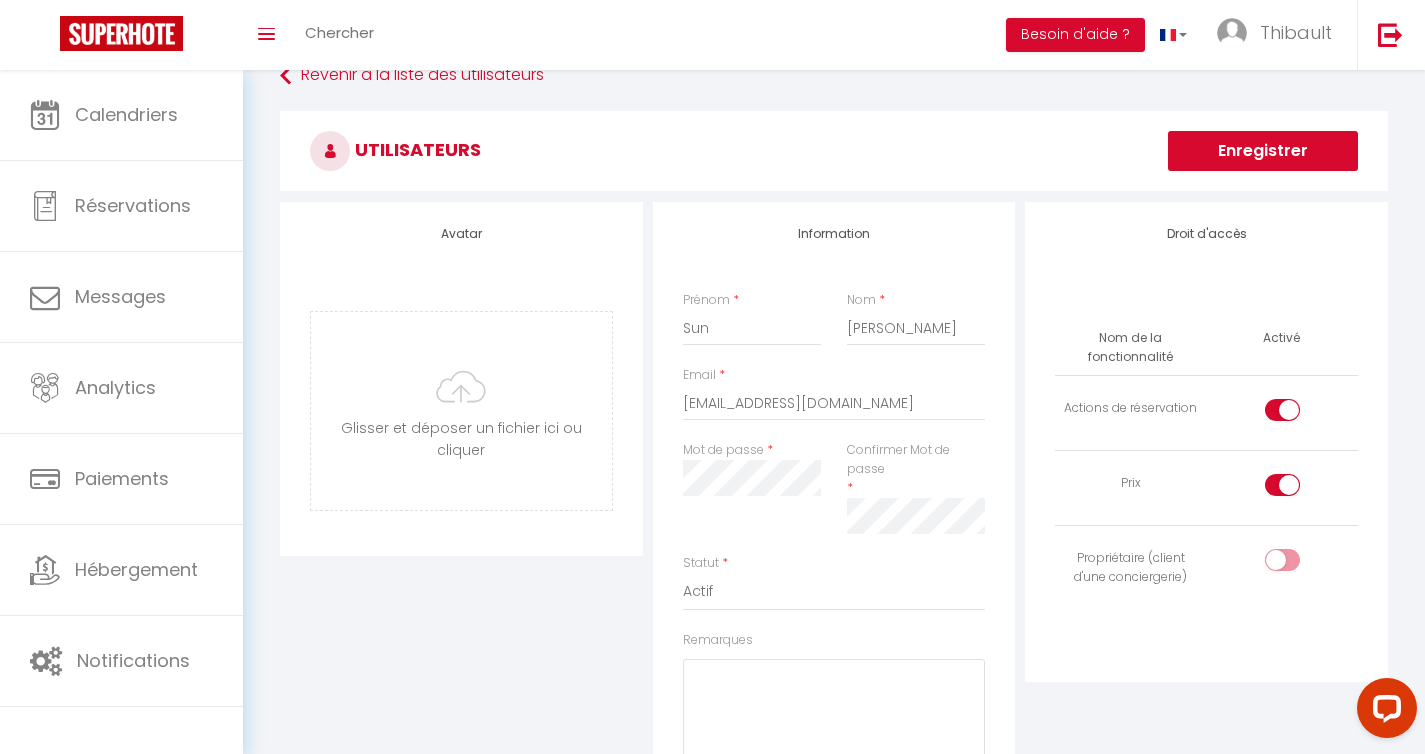 click on "Enregistrer" at bounding box center [1263, 151] 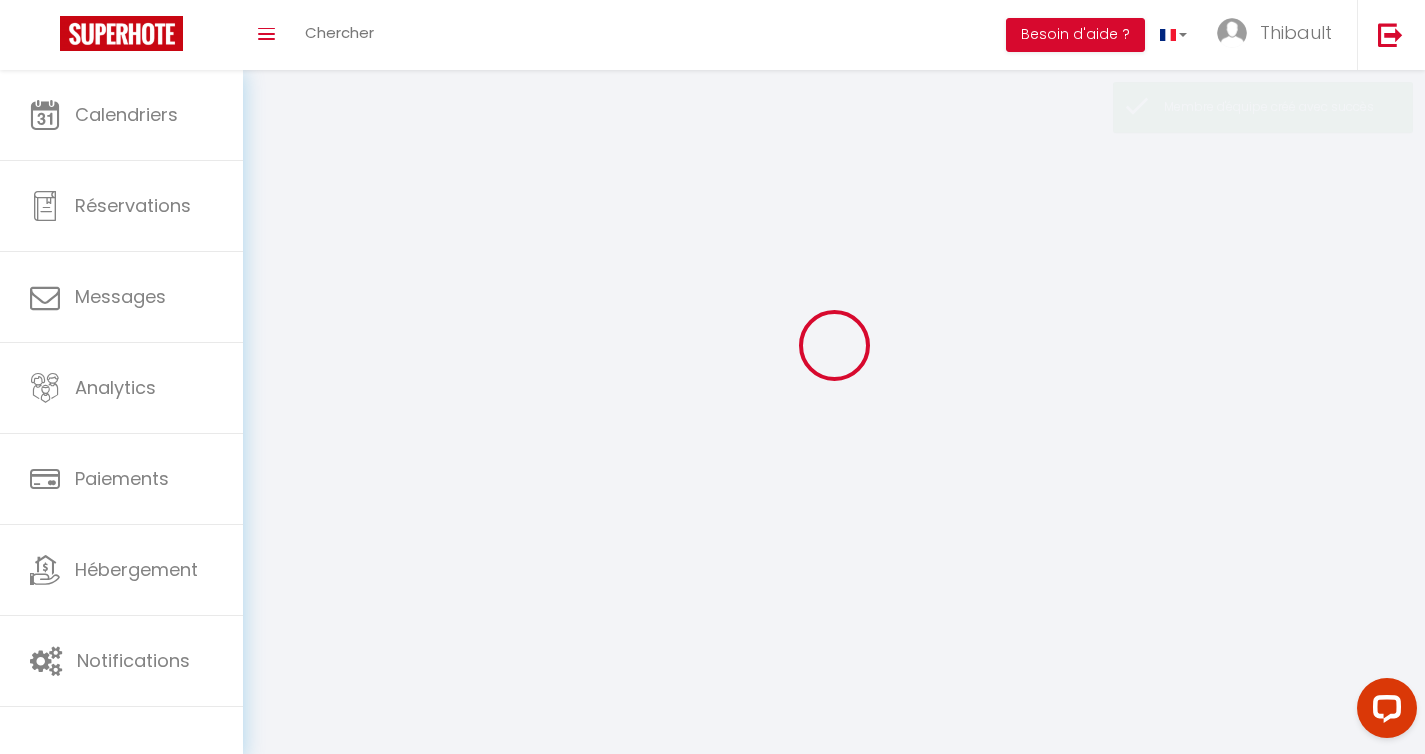 scroll, scrollTop: 0, scrollLeft: 0, axis: both 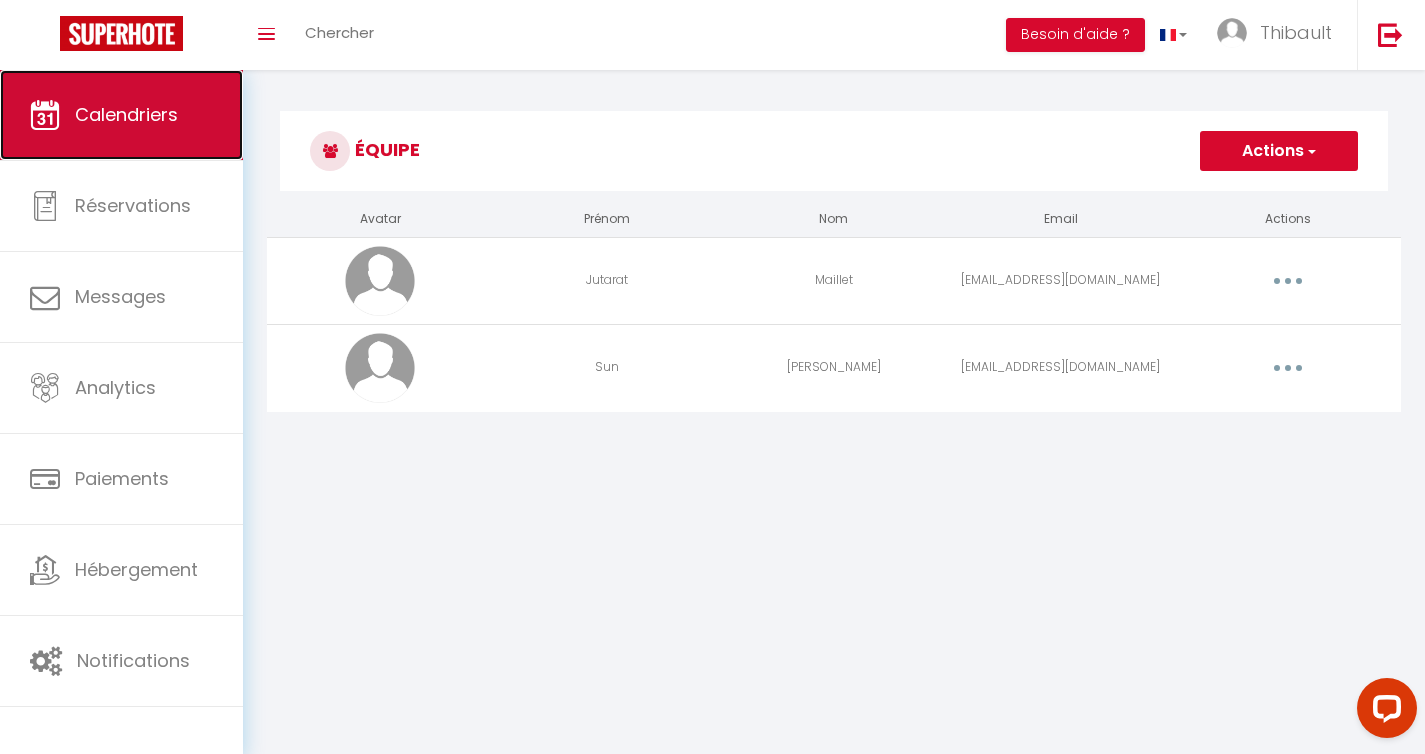 click on "Calendriers" at bounding box center [121, 115] 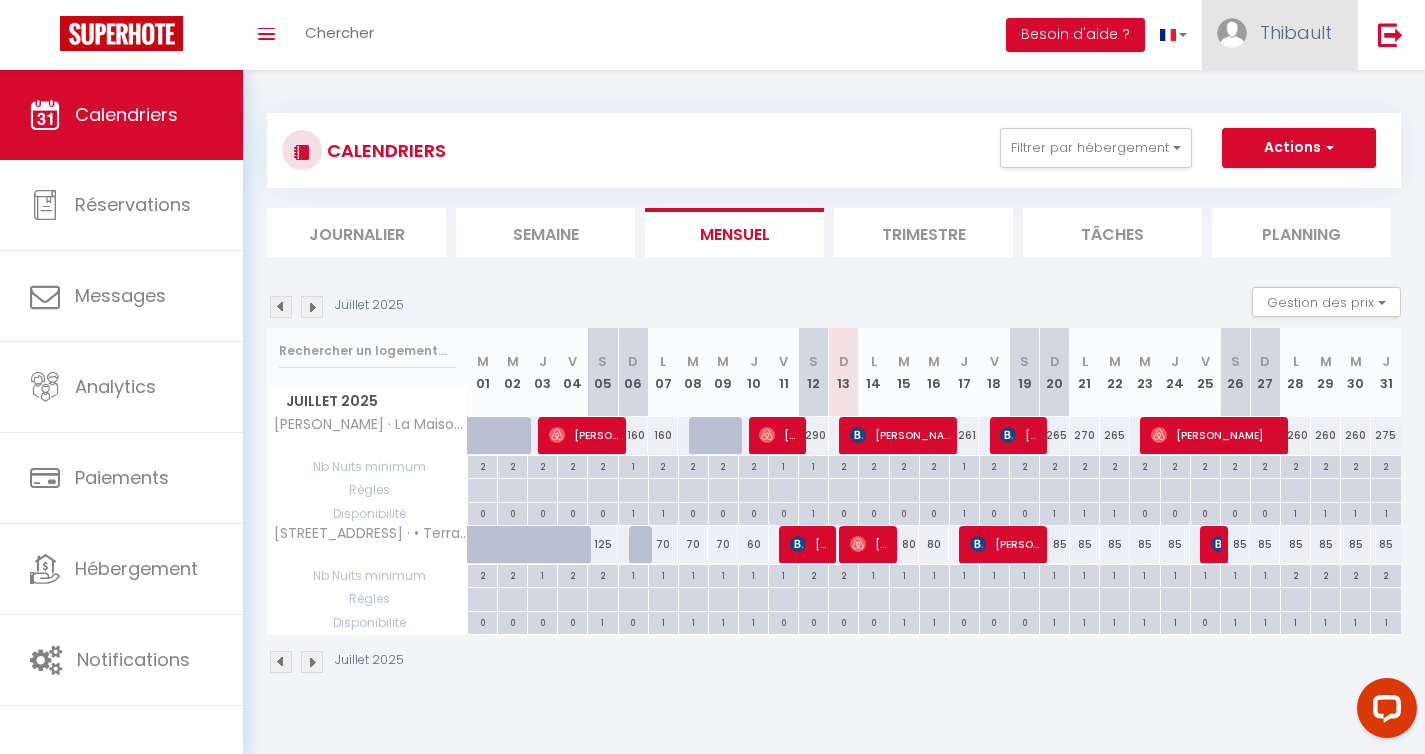 click on "Thibault" at bounding box center (1296, 32) 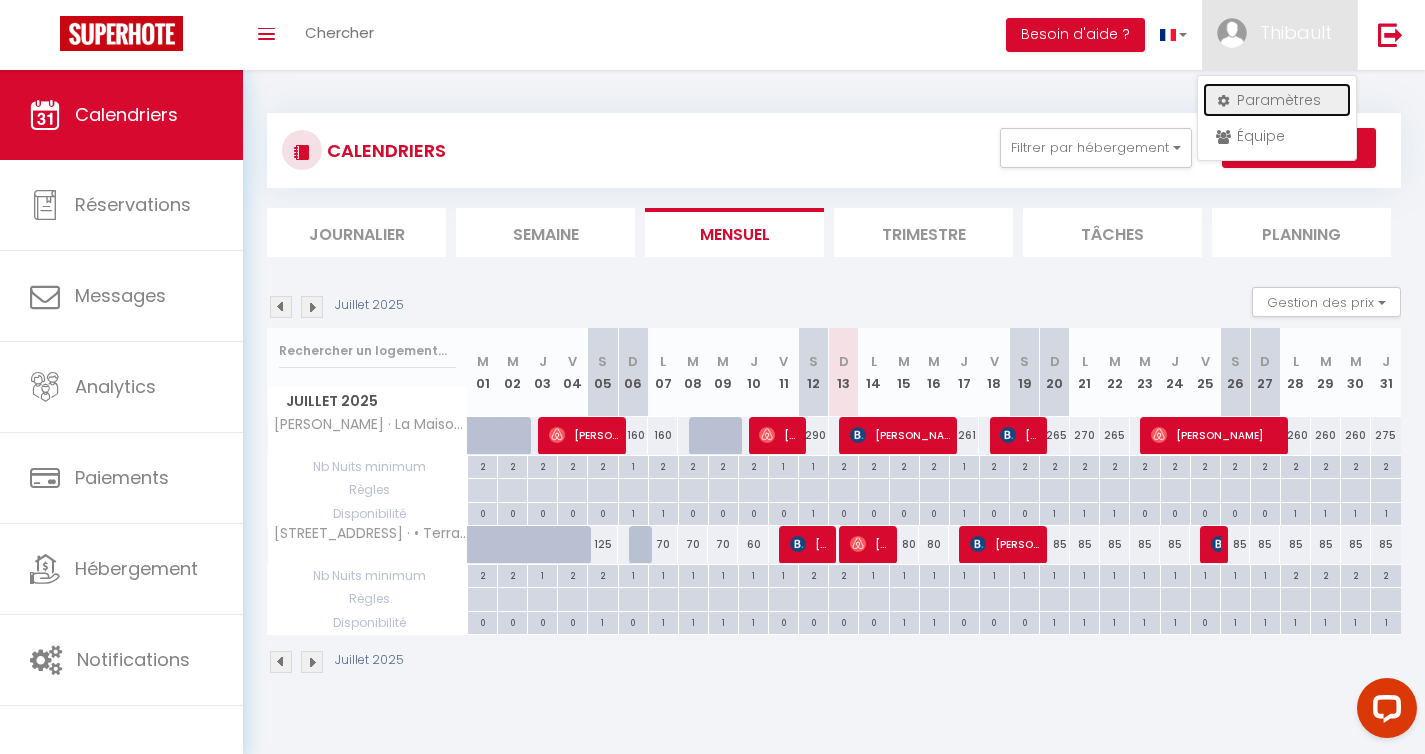 click on "Paramètres" at bounding box center (1277, 100) 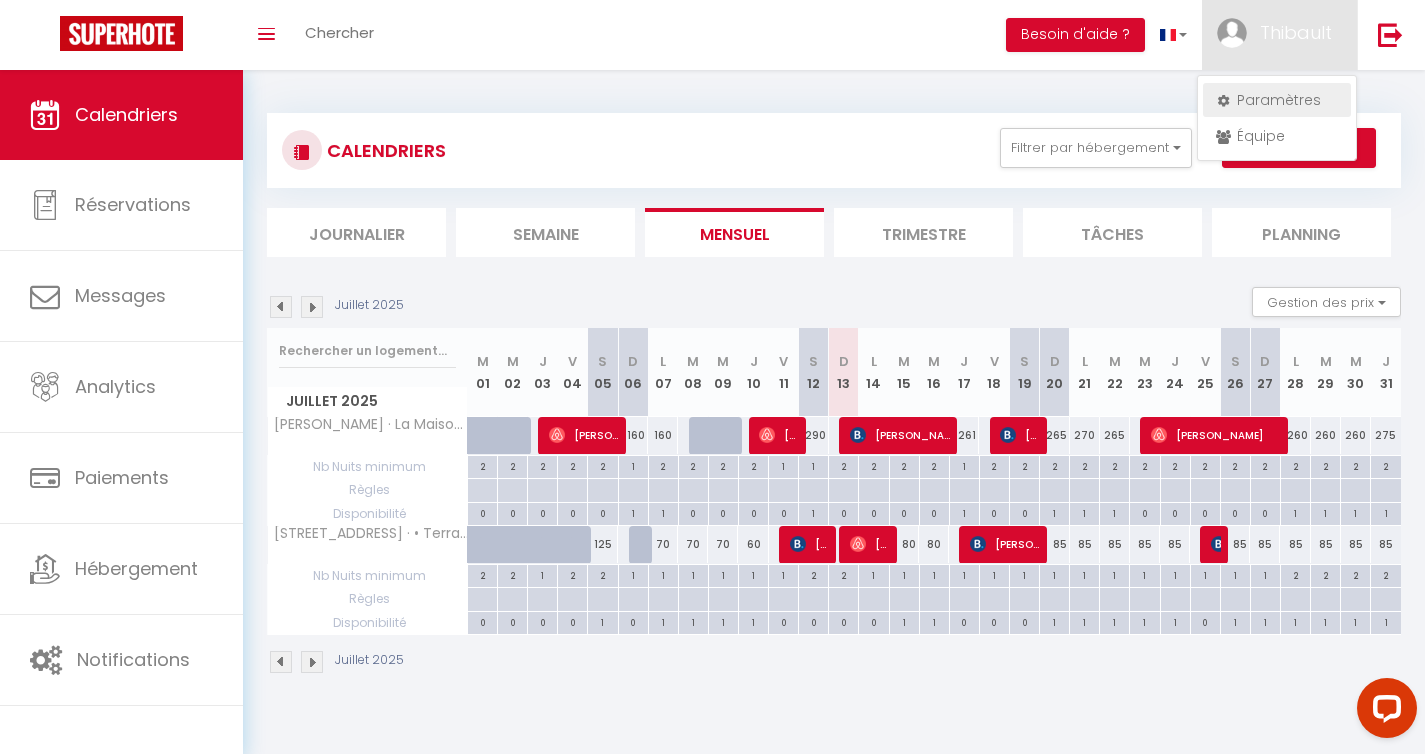 select on "fr" 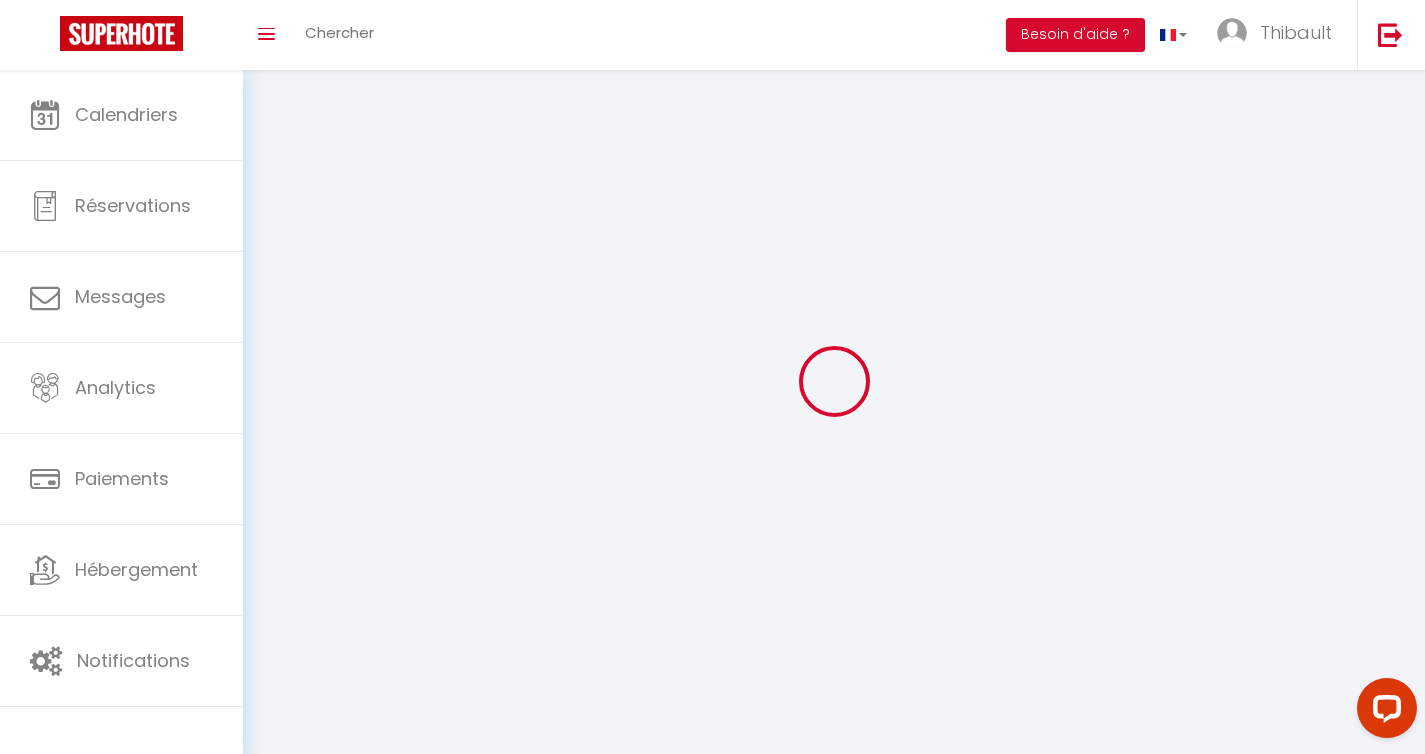 type on "Thibault" 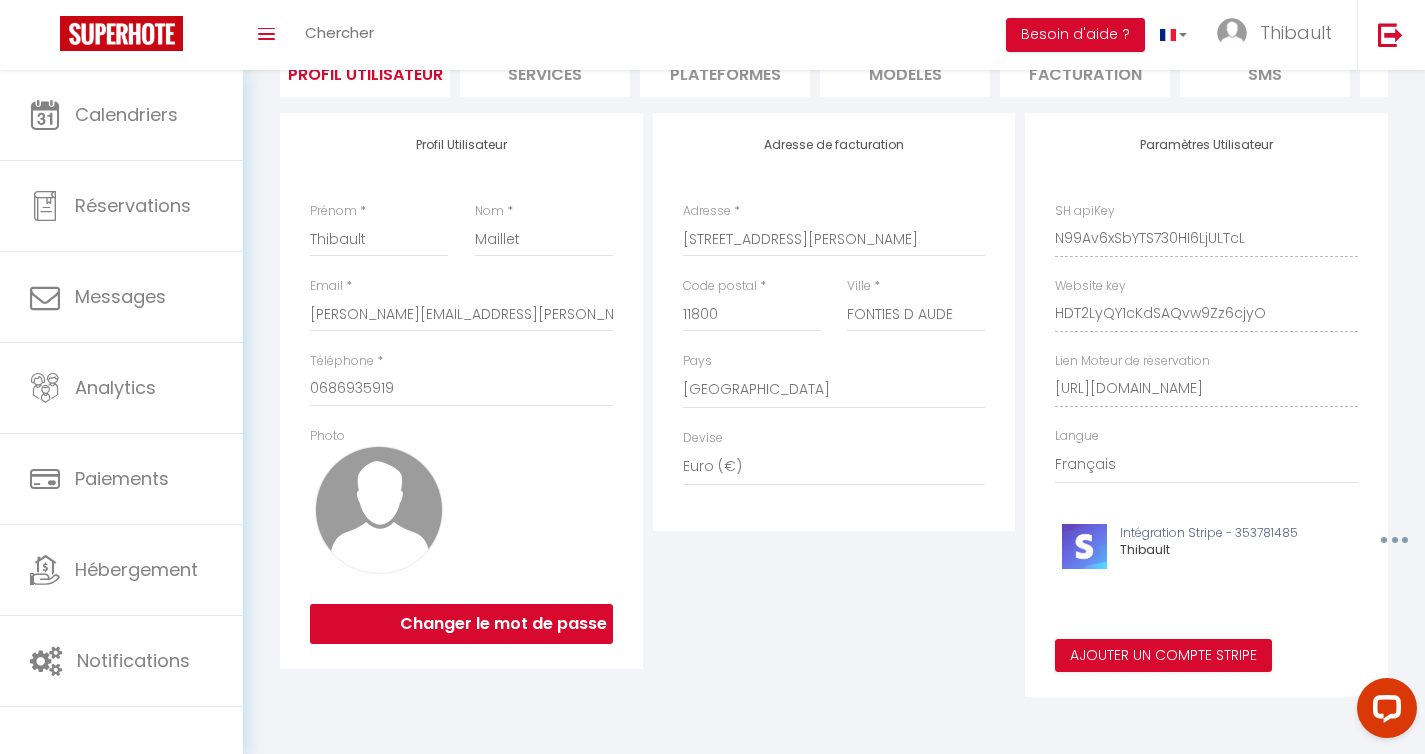 scroll, scrollTop: 0, scrollLeft: 0, axis: both 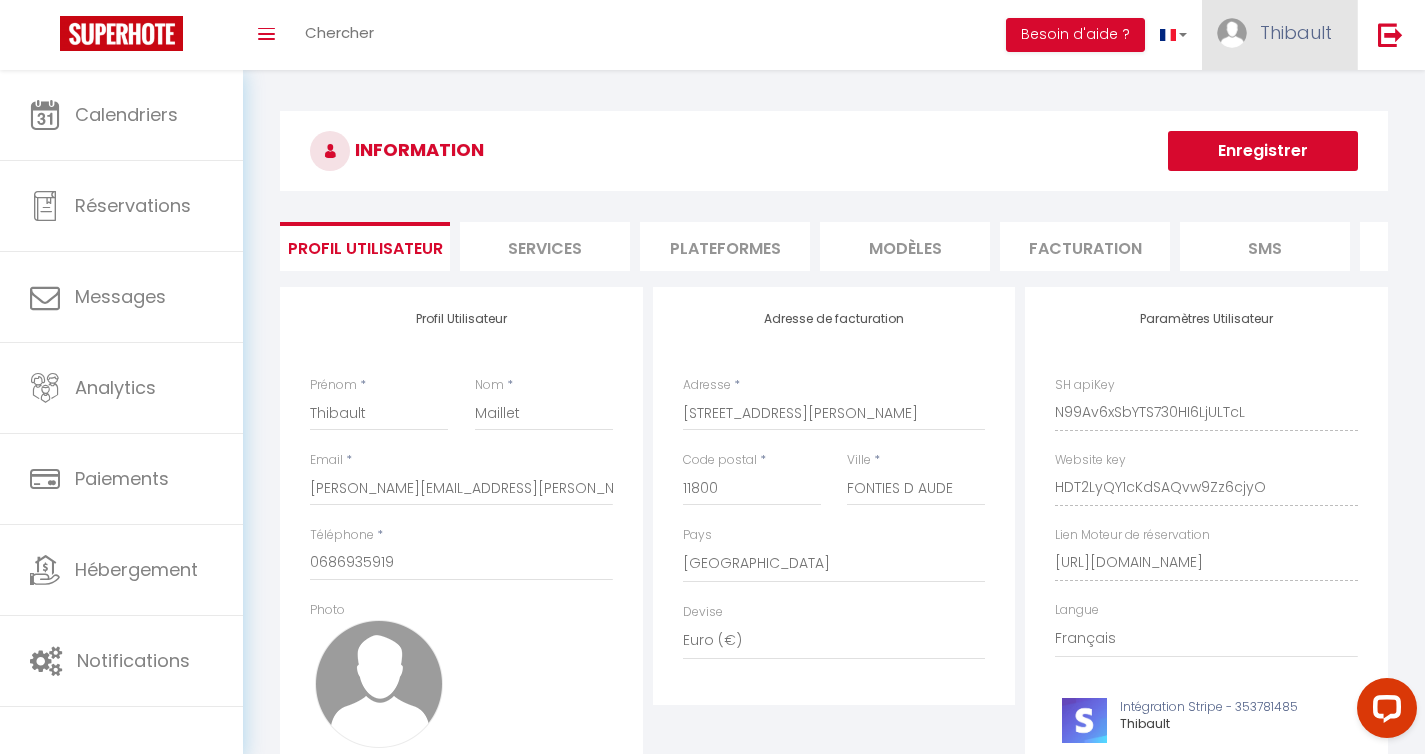 click on "Thibault" at bounding box center (1279, 35) 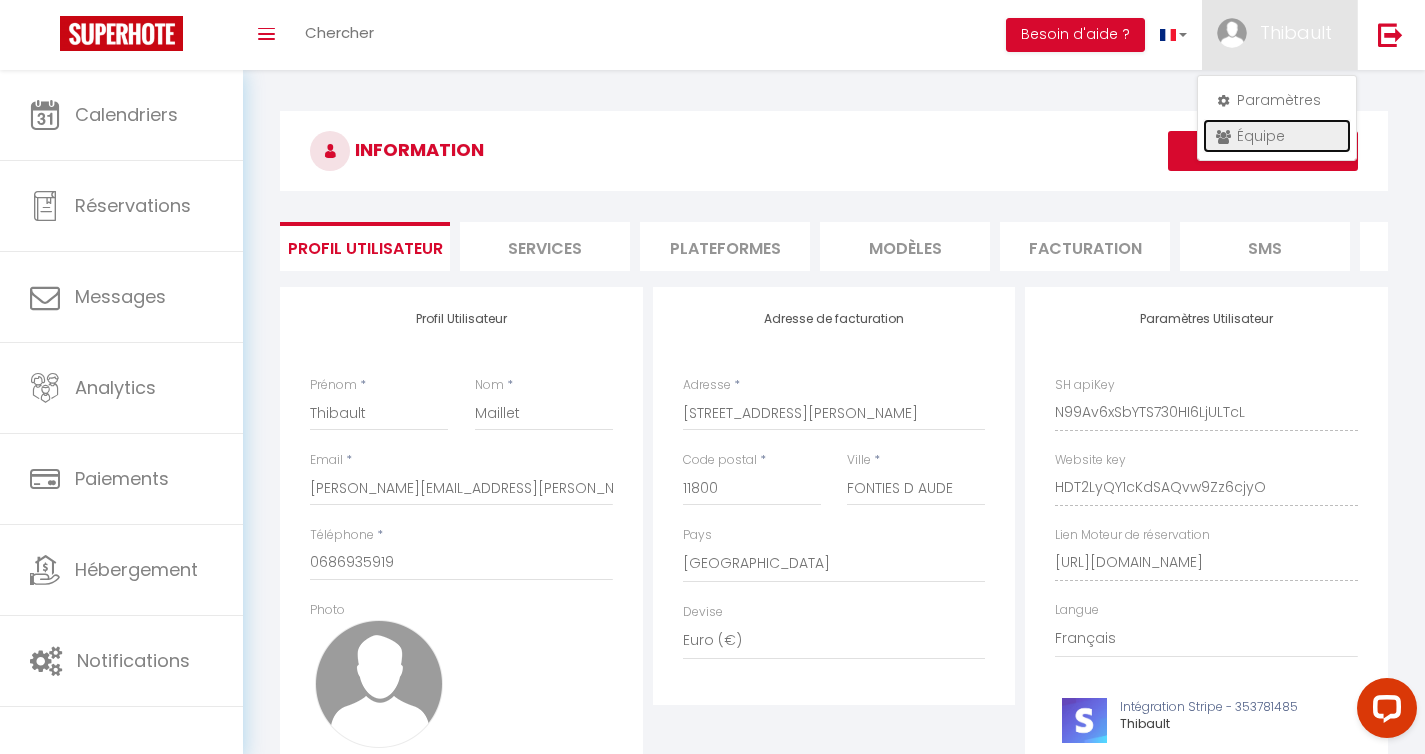 click on "Équipe" at bounding box center [1277, 136] 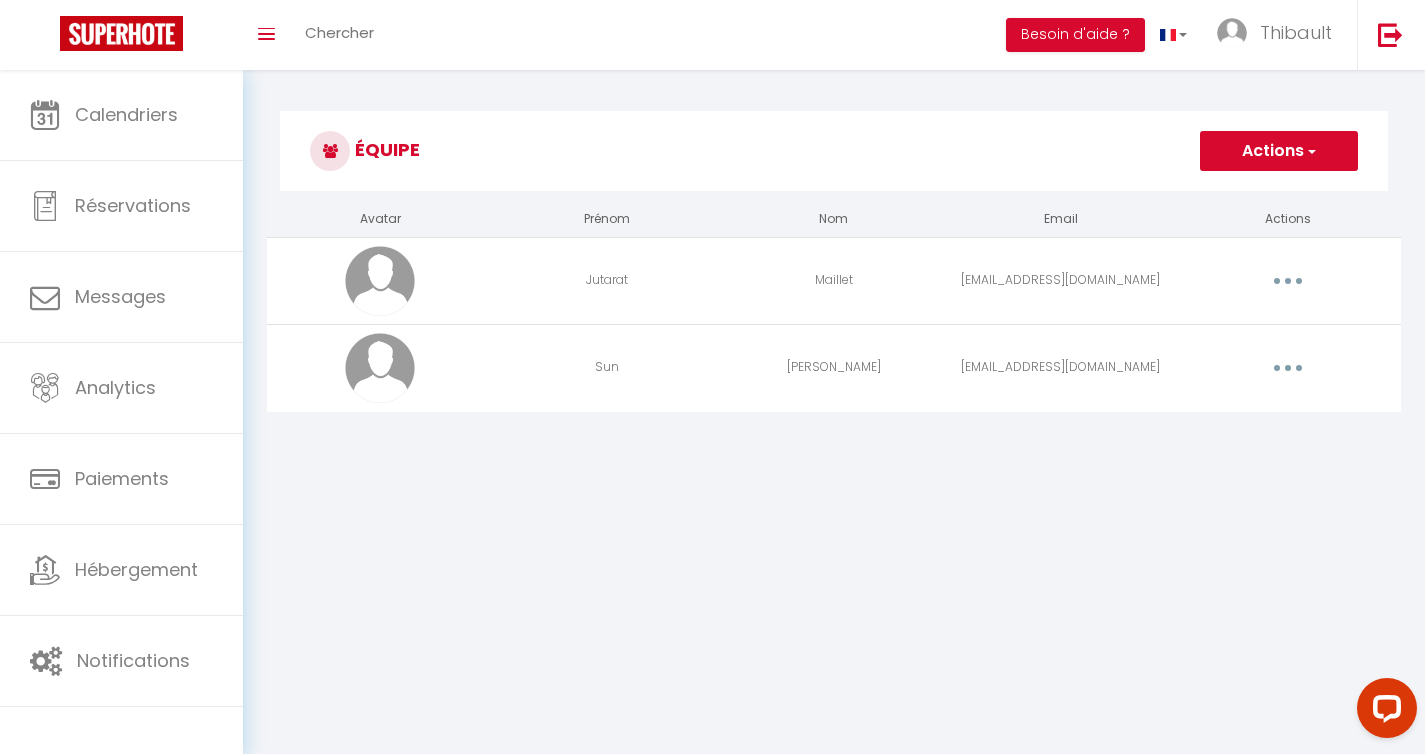 click at bounding box center (1288, 368) 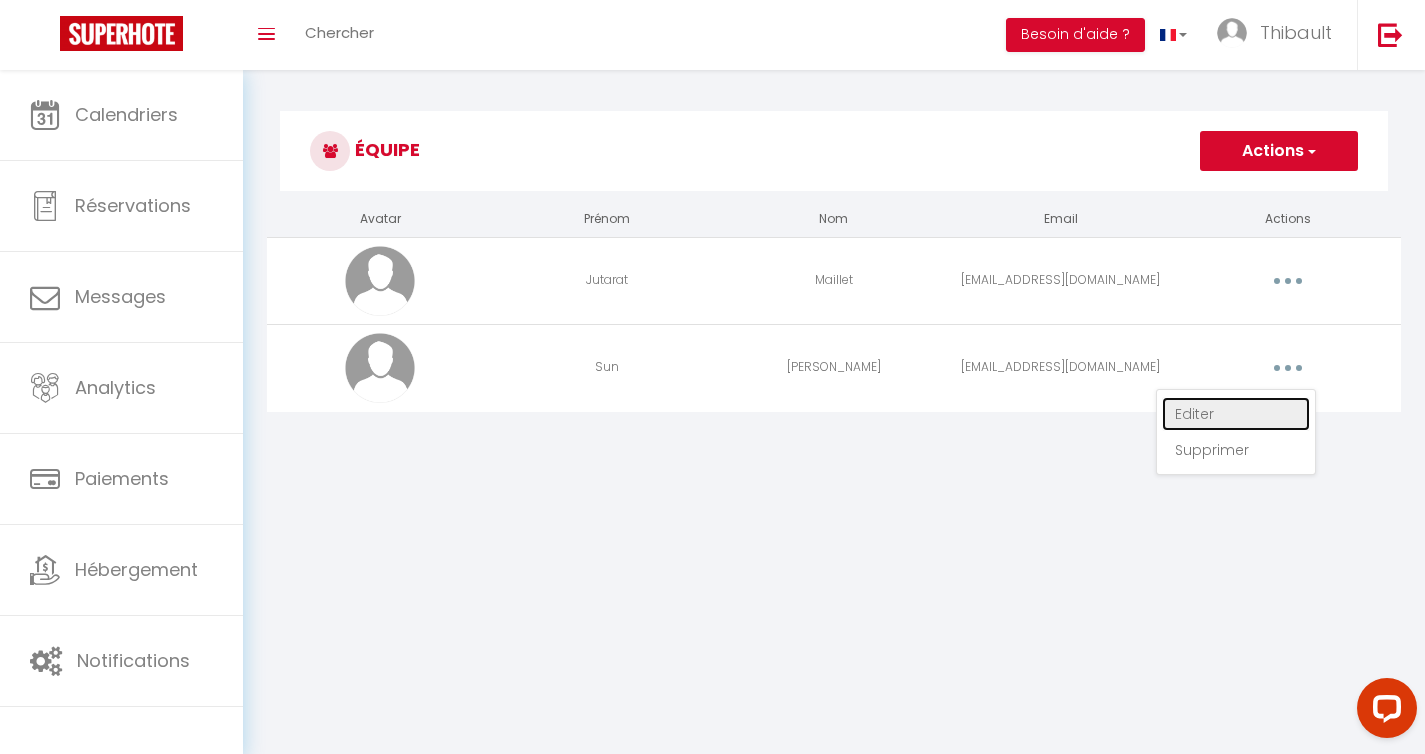 click on "Editer" at bounding box center [1236, 414] 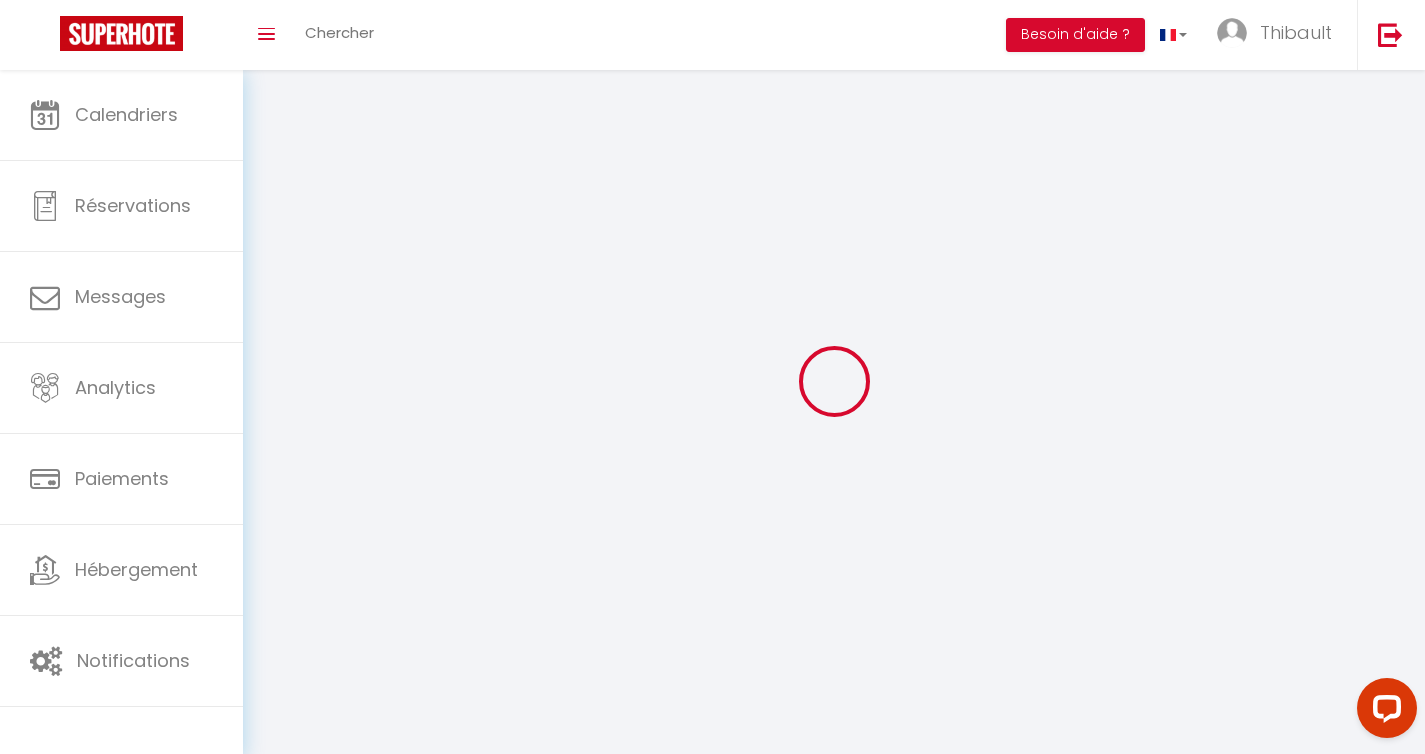 type on "Sun" 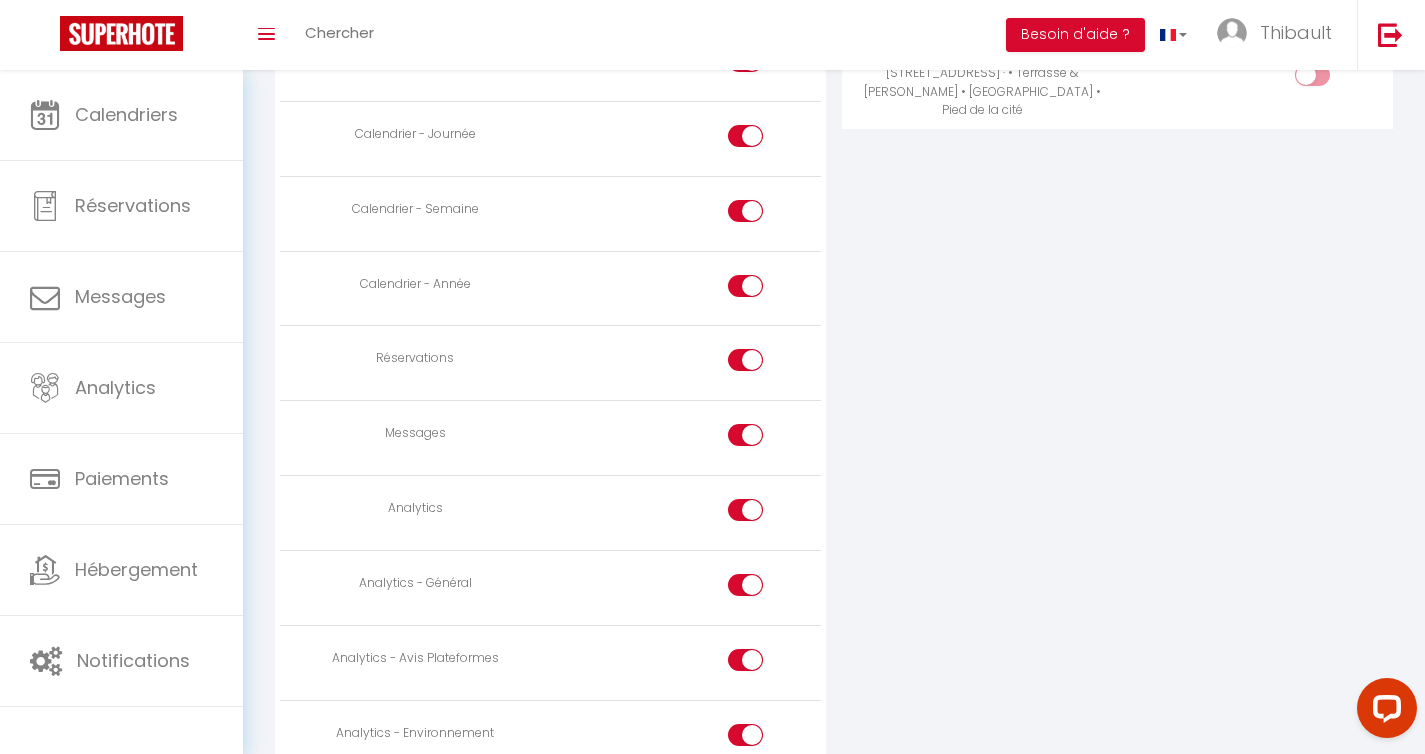 scroll, scrollTop: 1394, scrollLeft: 0, axis: vertical 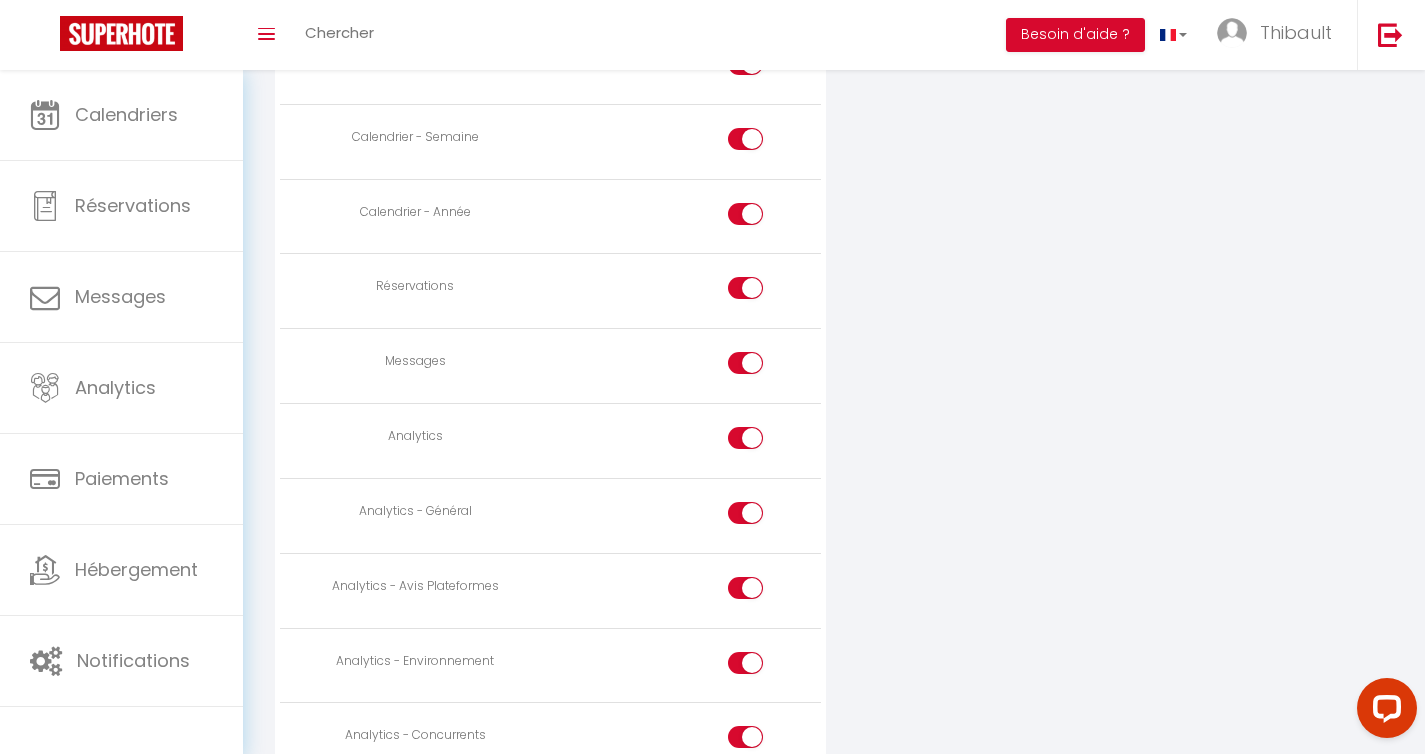 click at bounding box center (762, 367) 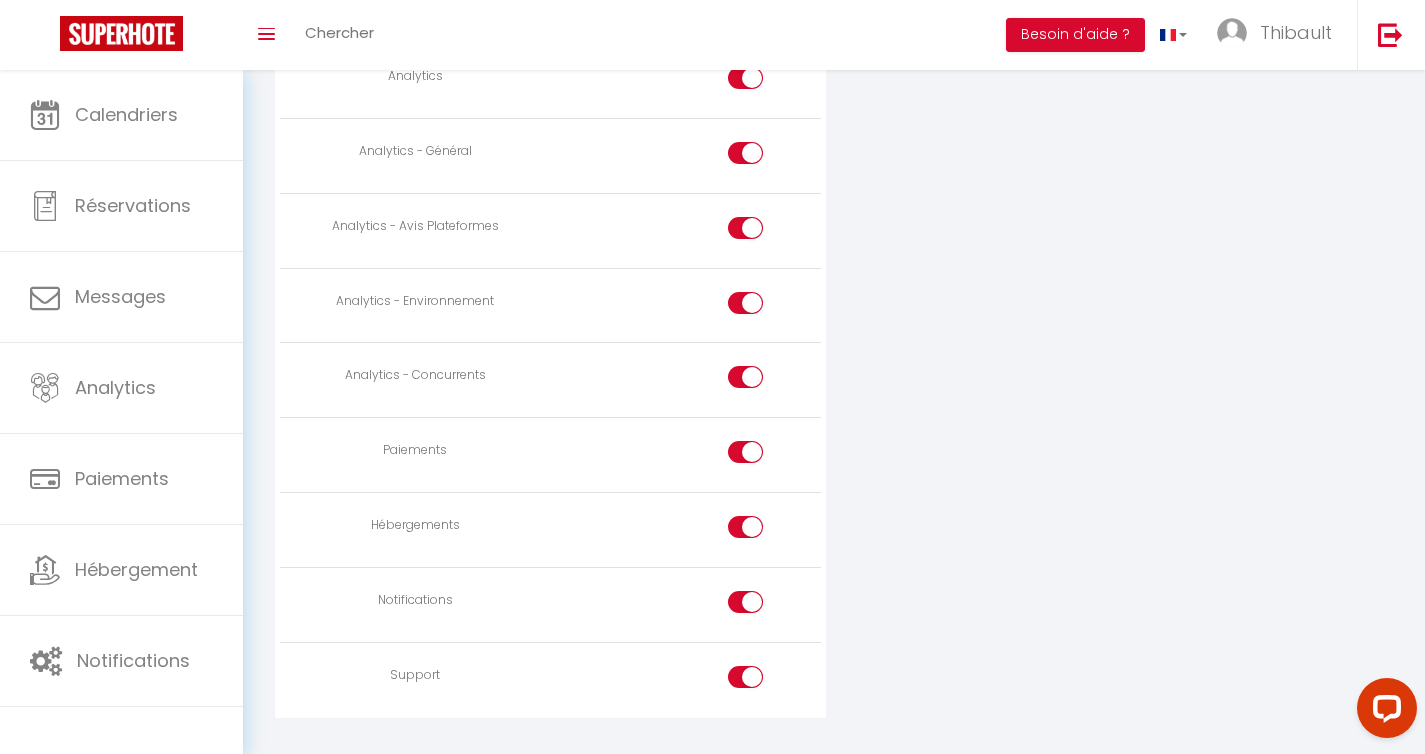 scroll, scrollTop: 1790, scrollLeft: 0, axis: vertical 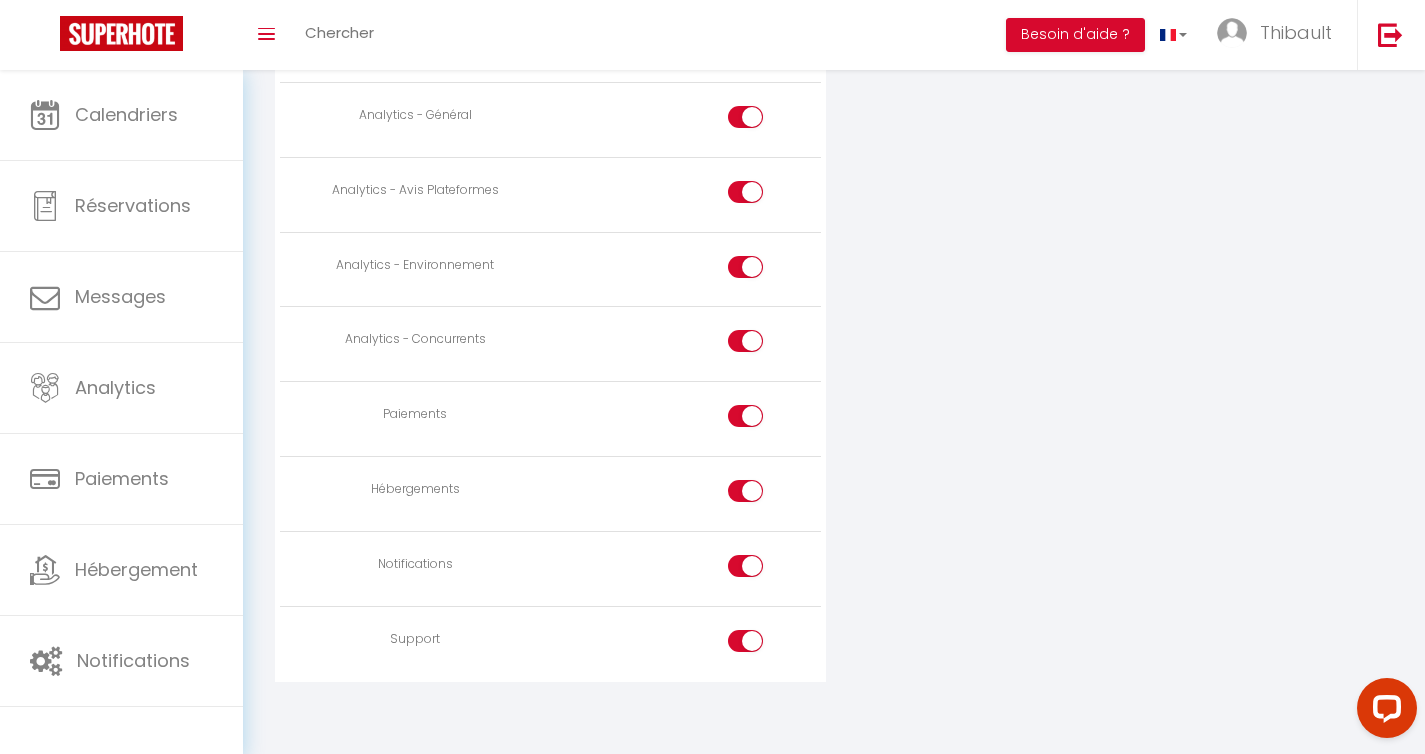 click at bounding box center (745, 641) 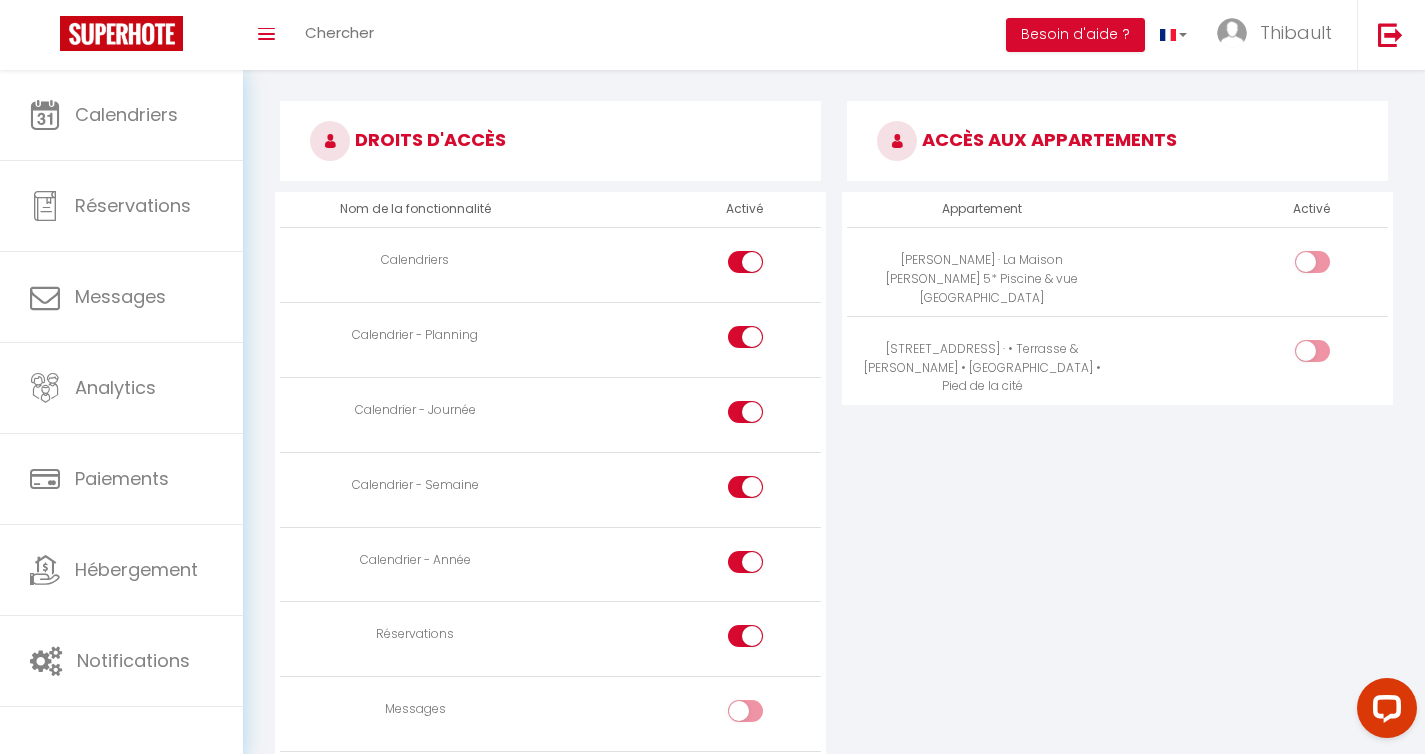 scroll, scrollTop: 1044, scrollLeft: 0, axis: vertical 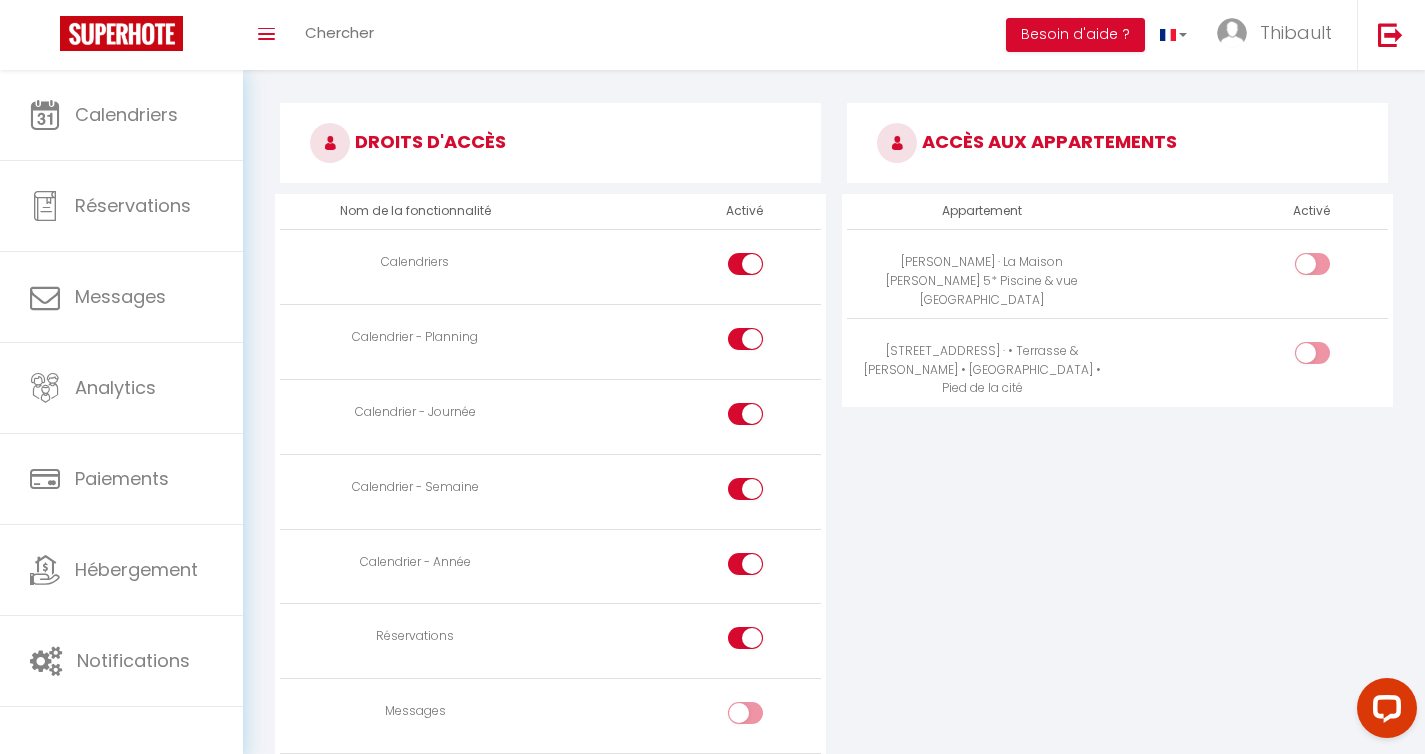 click at bounding box center [1329, 268] 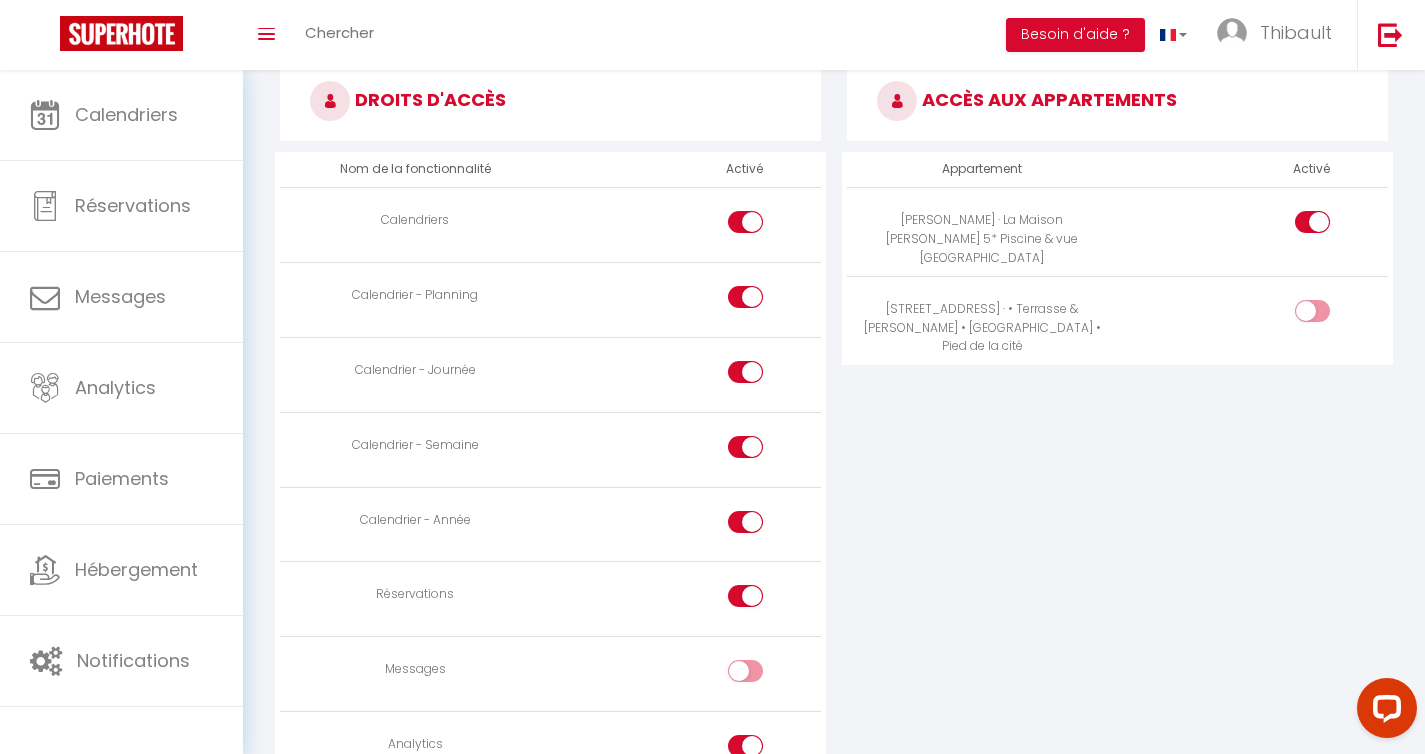 scroll, scrollTop: 1093, scrollLeft: 0, axis: vertical 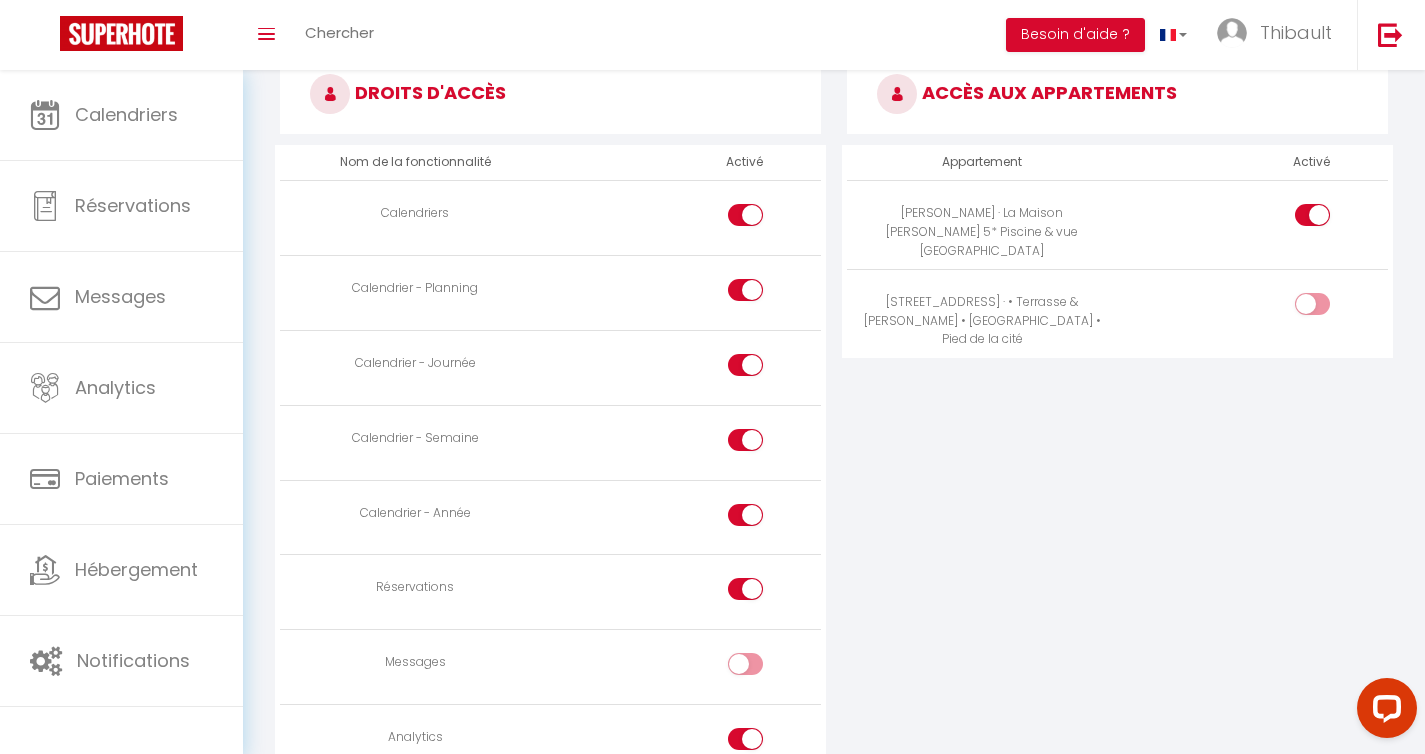 click at bounding box center [745, 365] 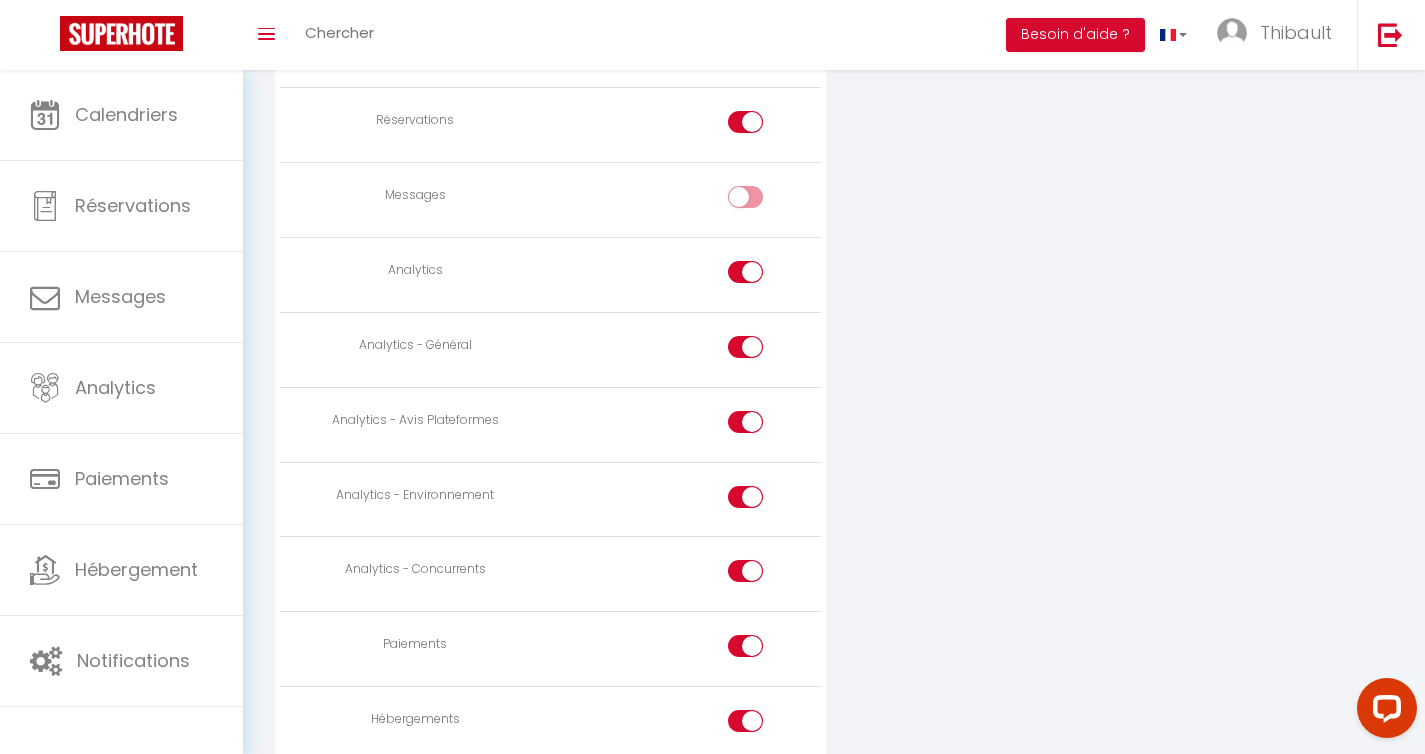 scroll, scrollTop: 1729, scrollLeft: 0, axis: vertical 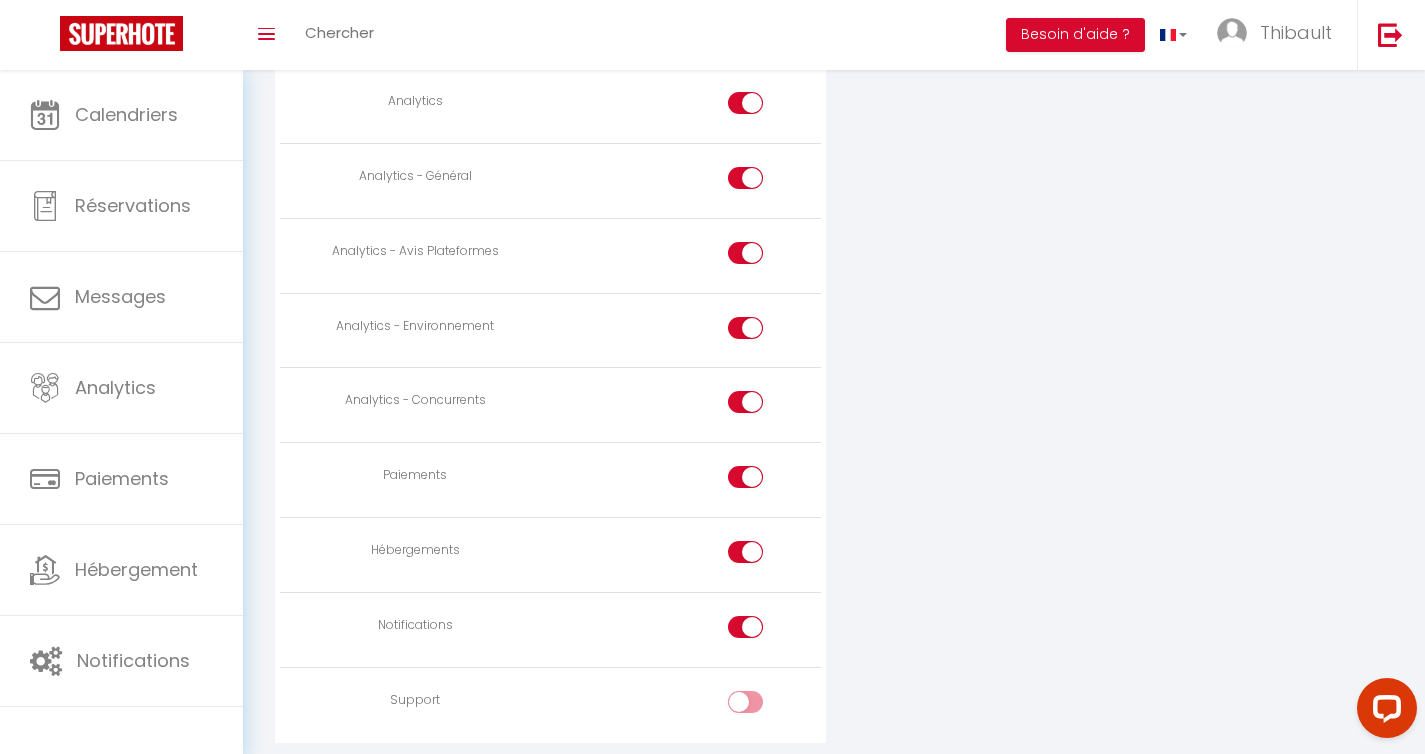 click at bounding box center [745, 477] 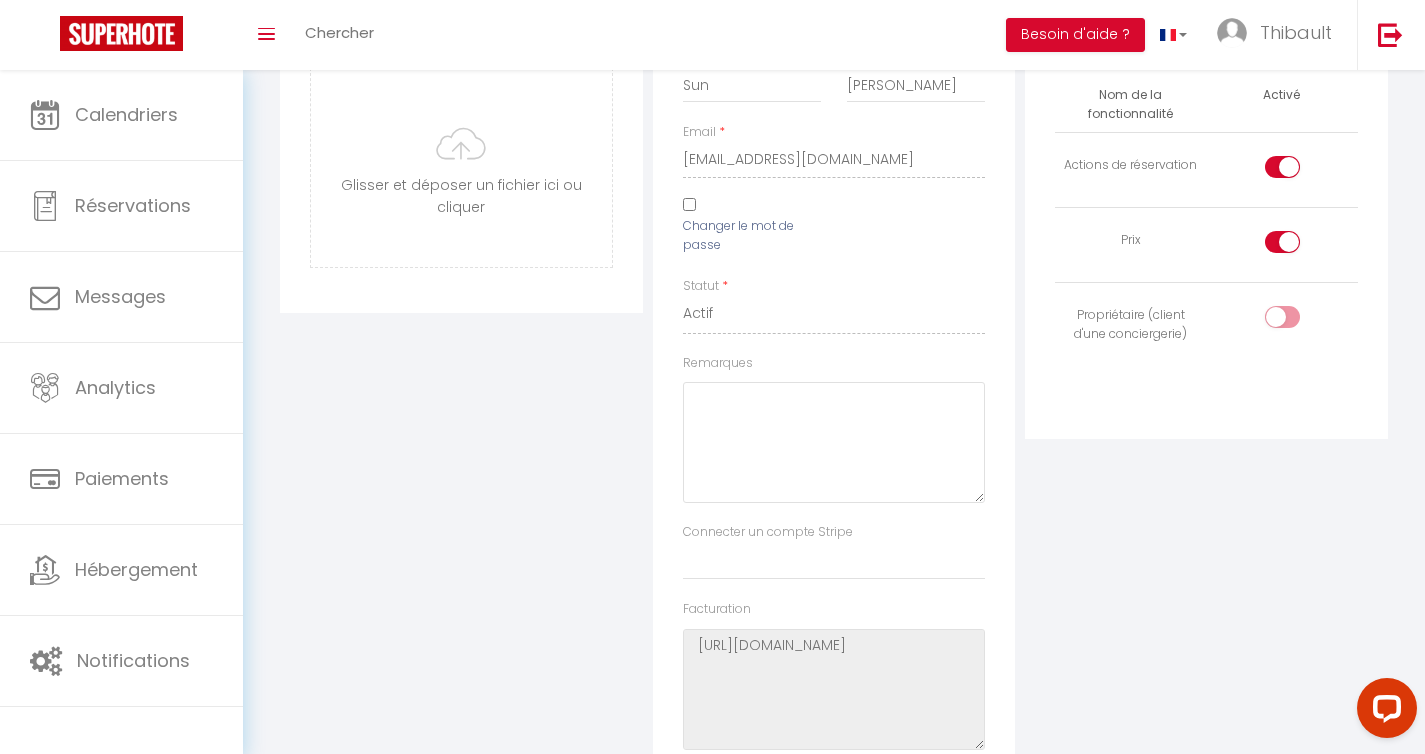 scroll, scrollTop: 0, scrollLeft: 0, axis: both 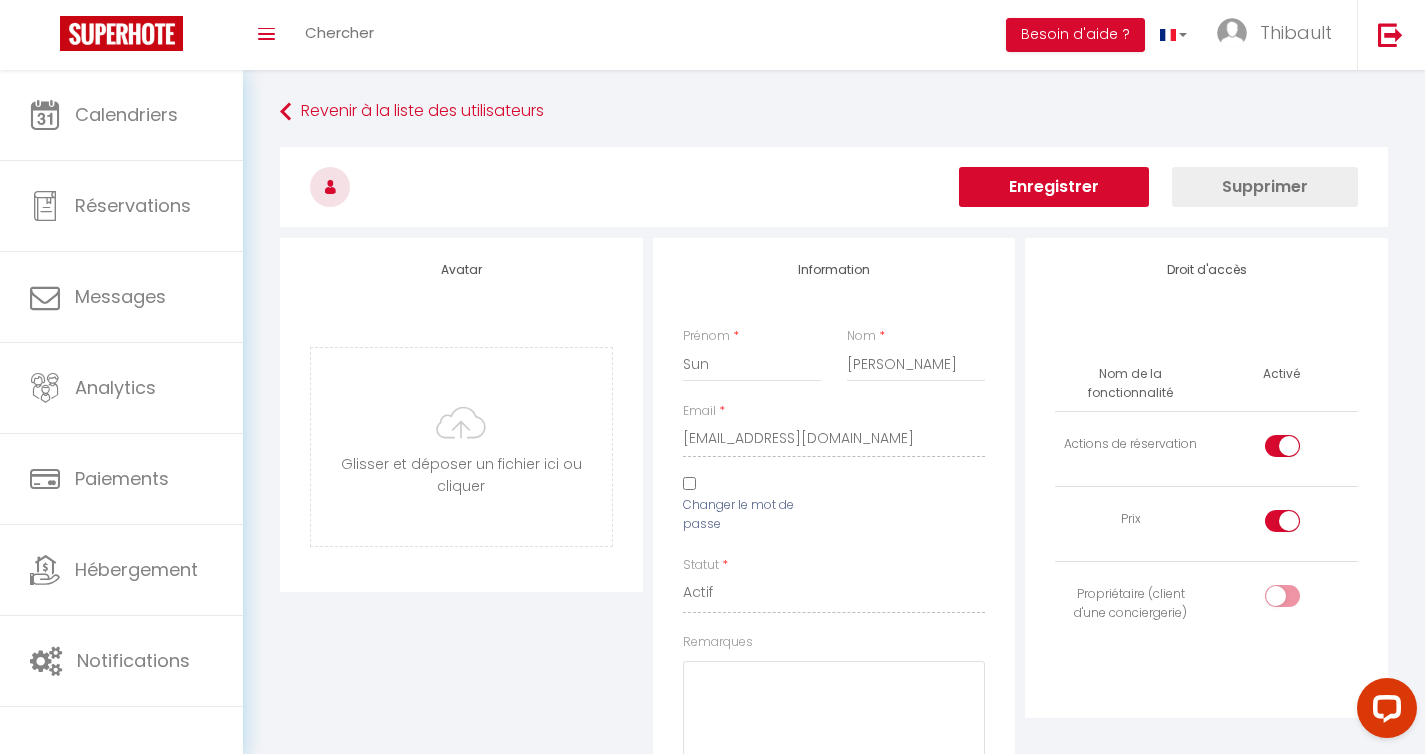 click on "Enregistrer" at bounding box center [1054, 187] 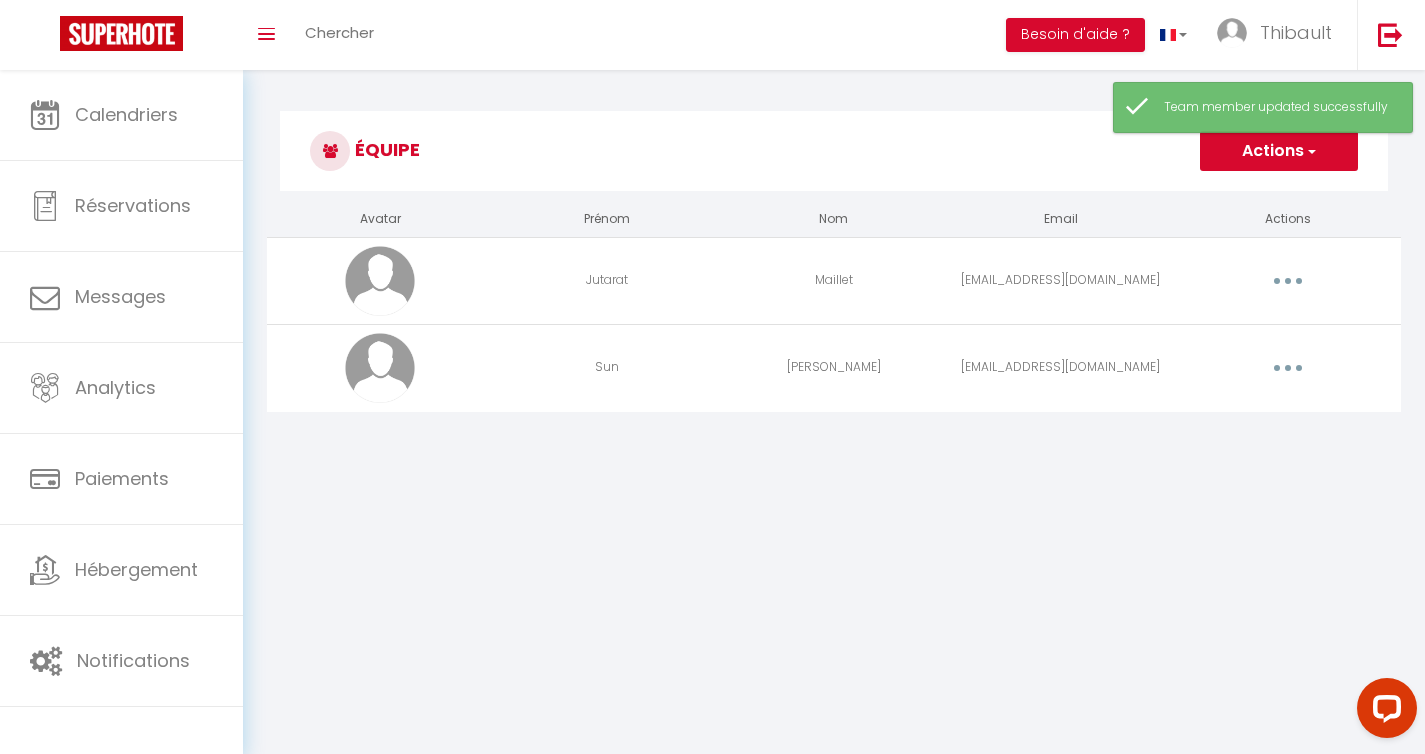 click at bounding box center [1288, 368] 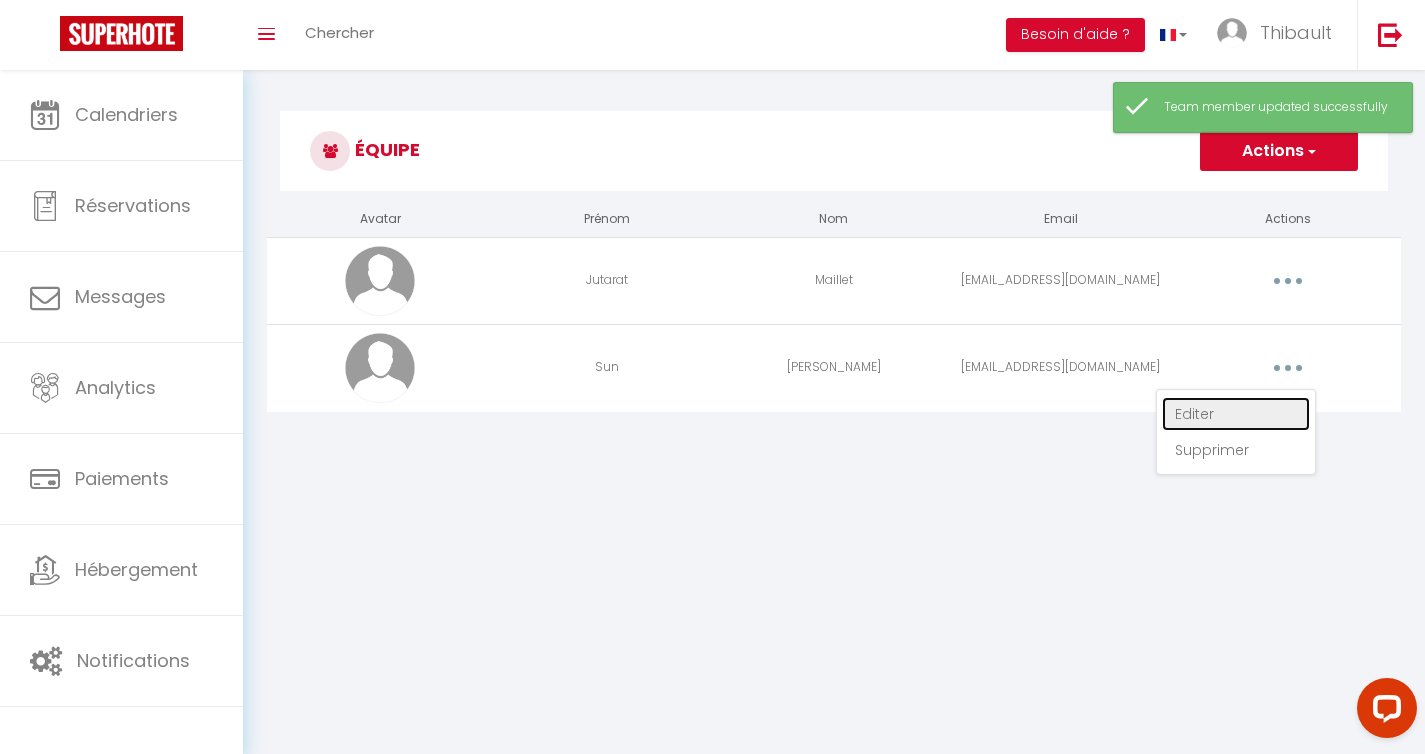 click on "Editer" at bounding box center (1236, 414) 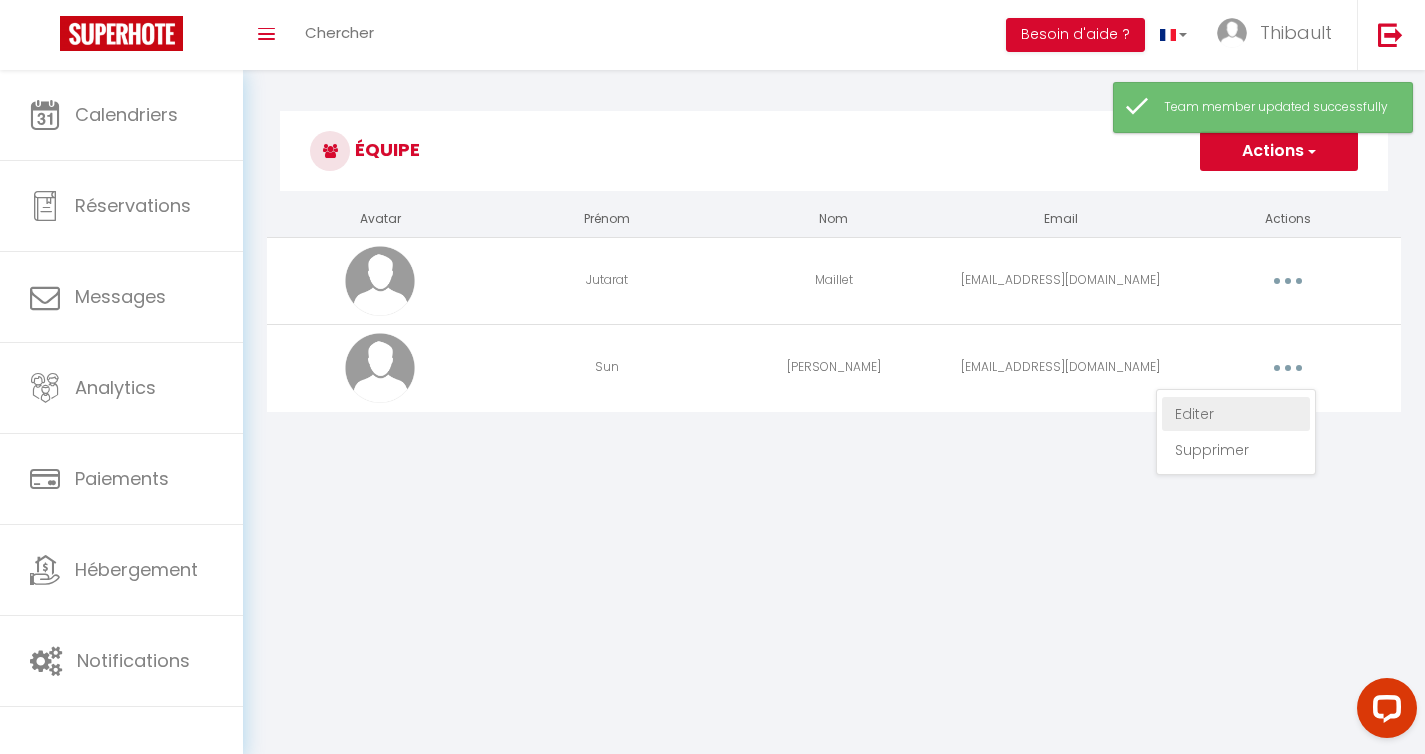 select 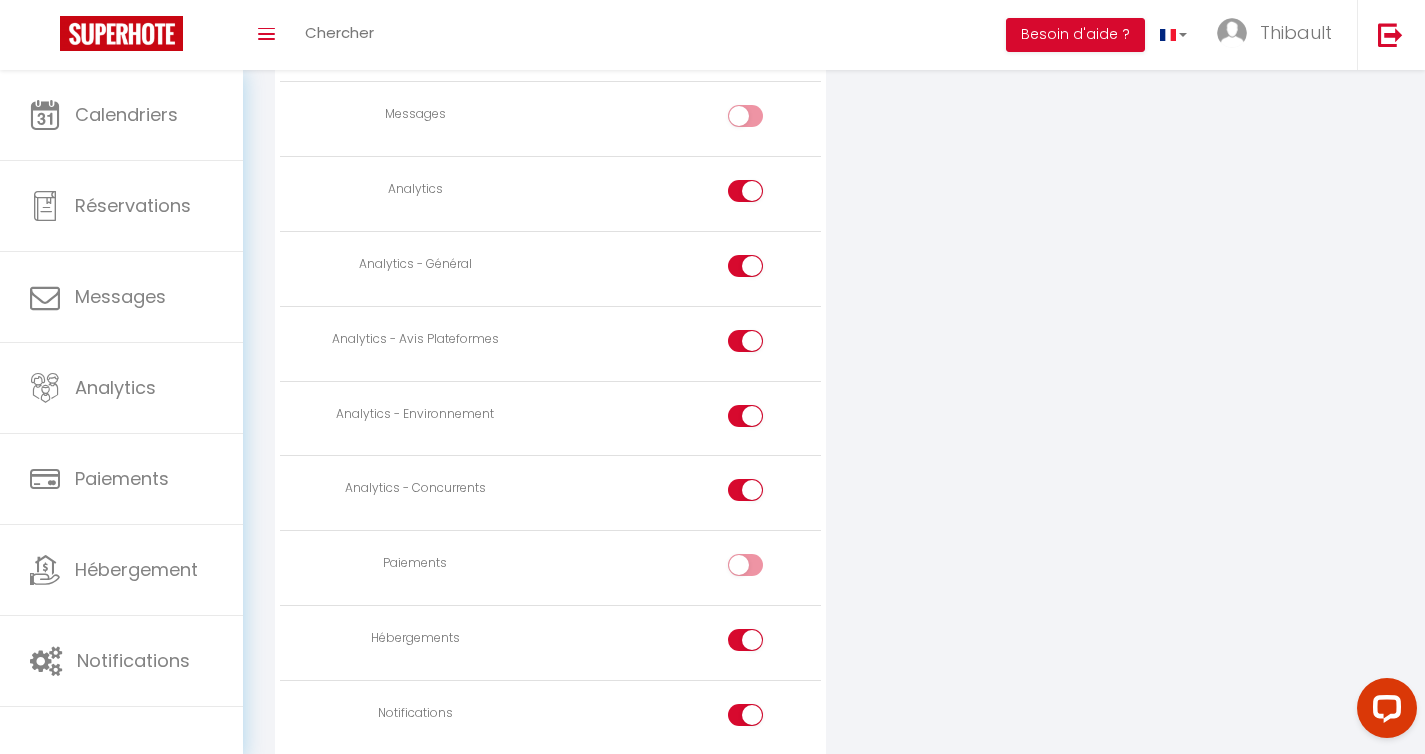 scroll, scrollTop: 1686, scrollLeft: 0, axis: vertical 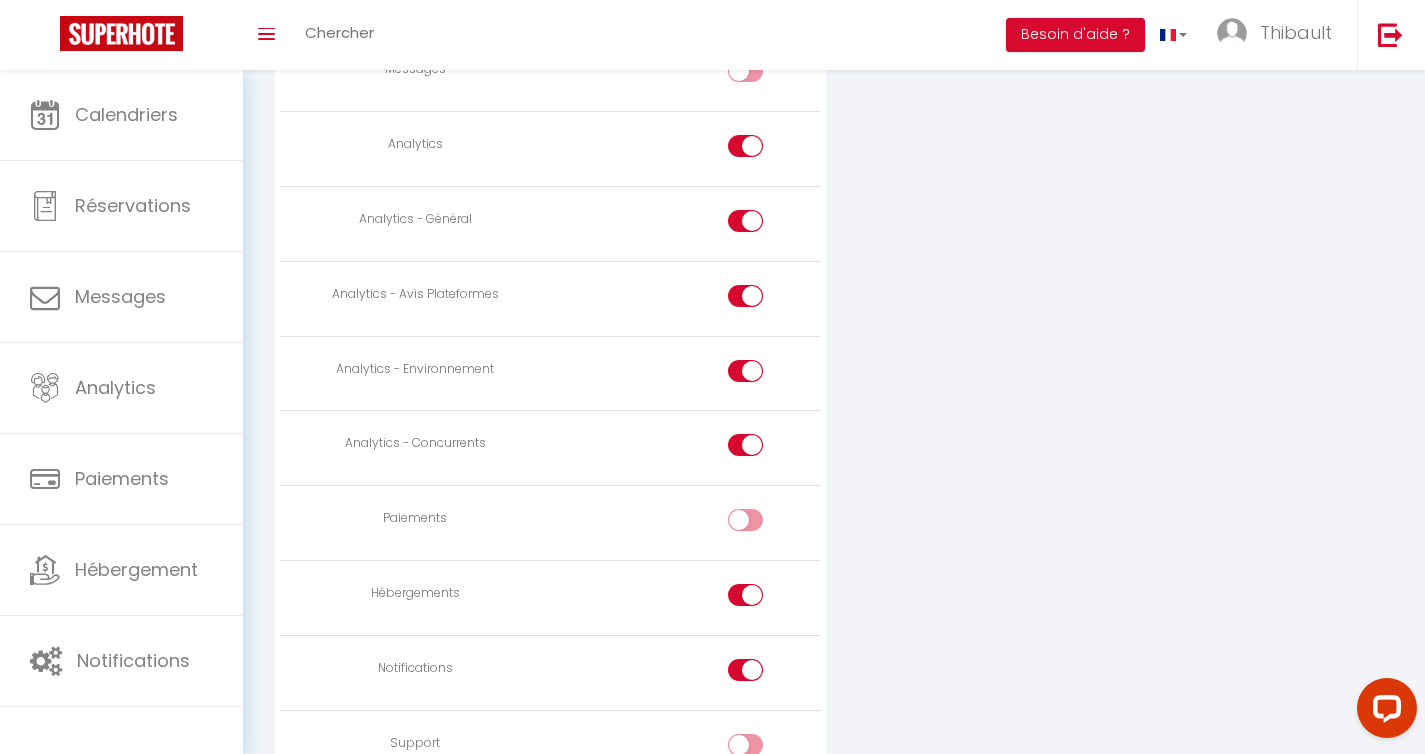 click at bounding box center (762, 300) 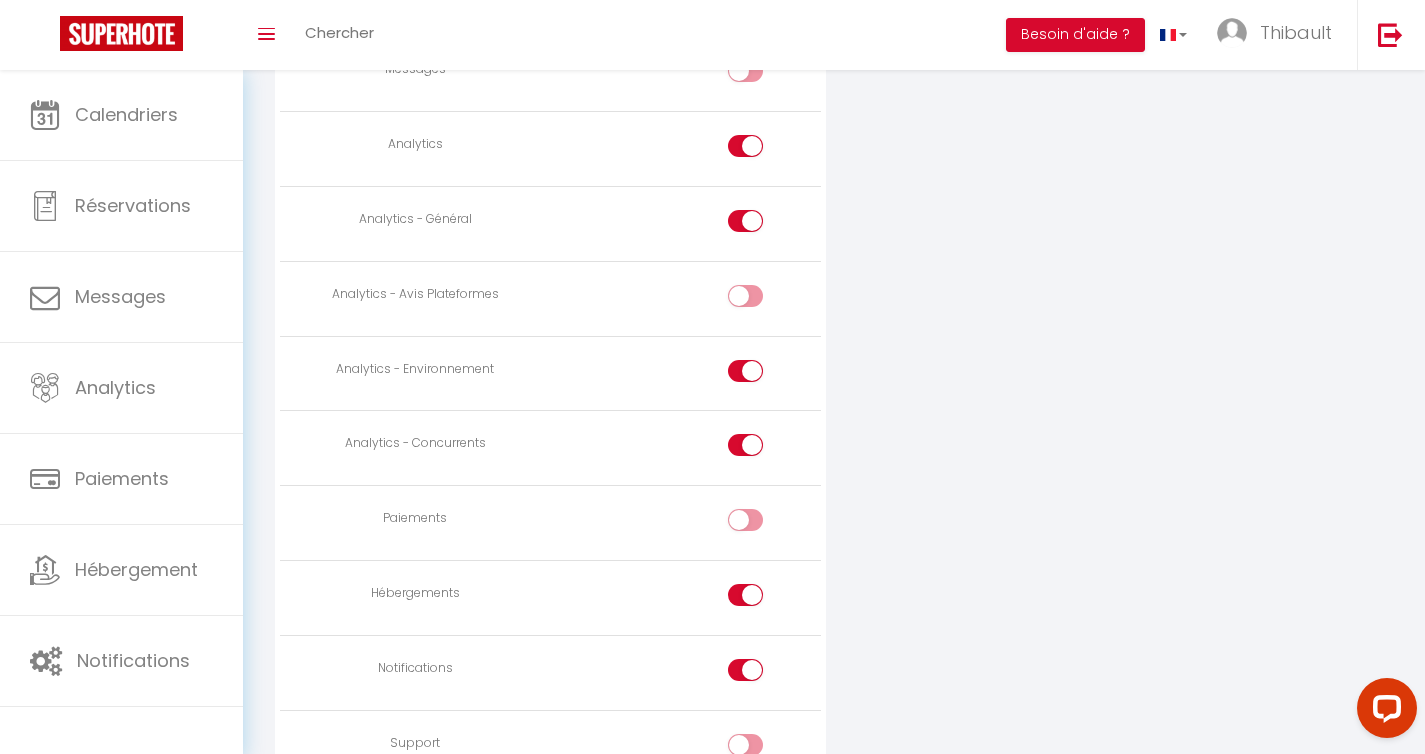 click at bounding box center (762, 375) 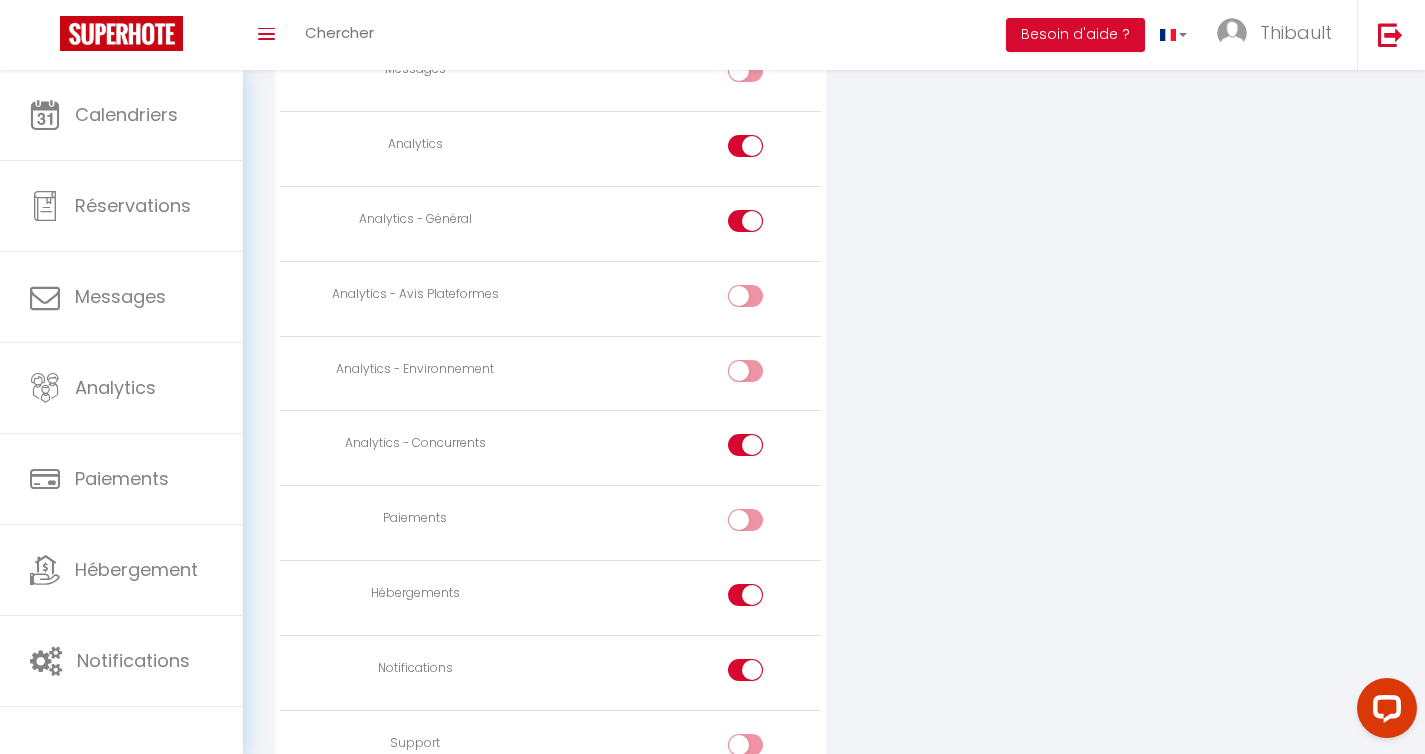click at bounding box center [762, 449] 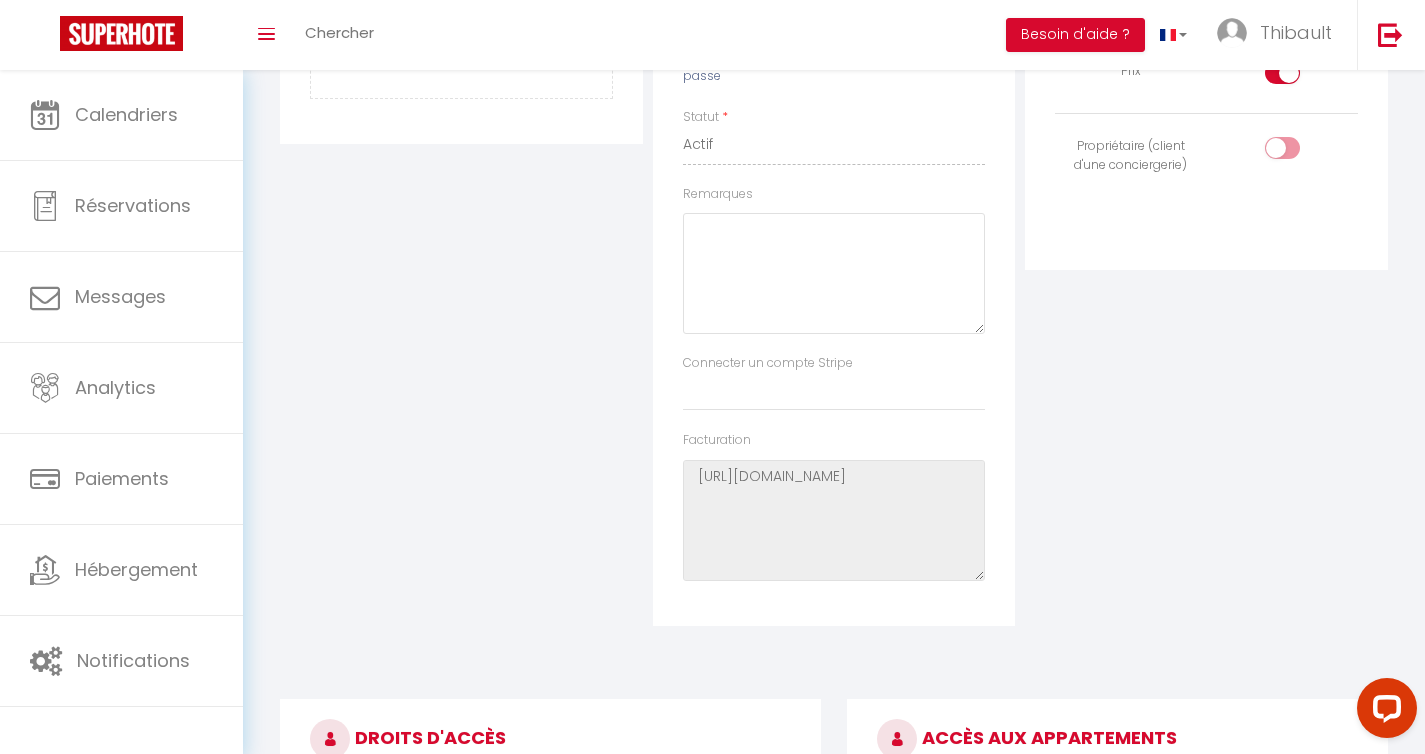 scroll, scrollTop: 0, scrollLeft: 0, axis: both 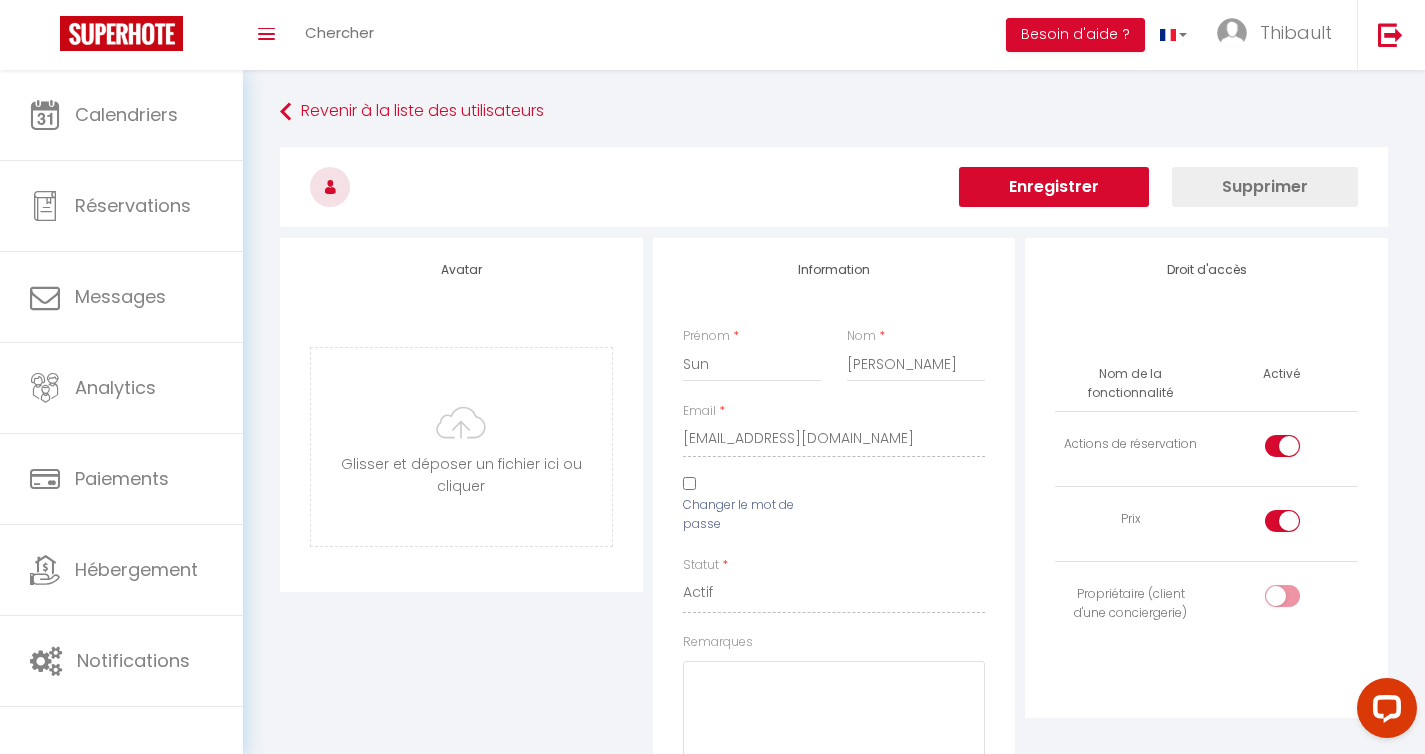 click on "Enregistrer" at bounding box center [1054, 187] 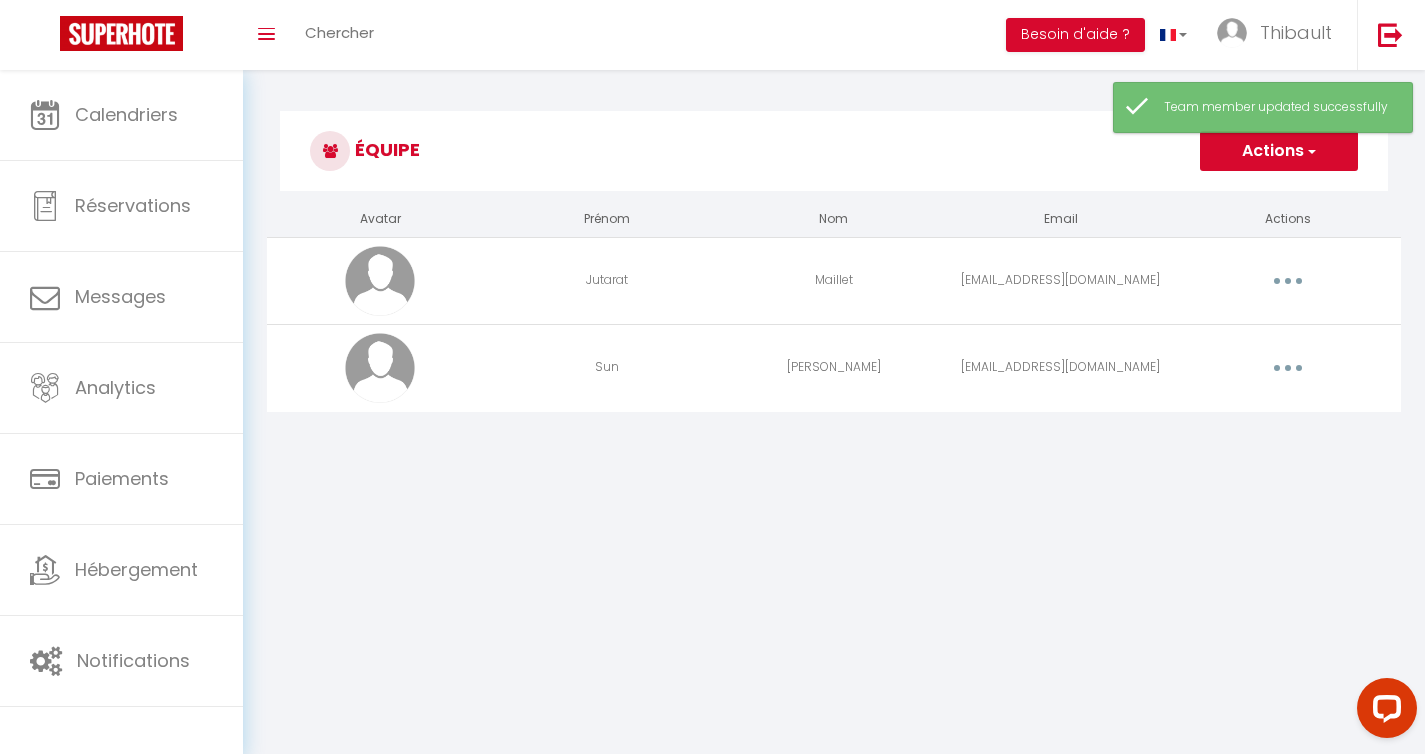 click at bounding box center [1288, 368] 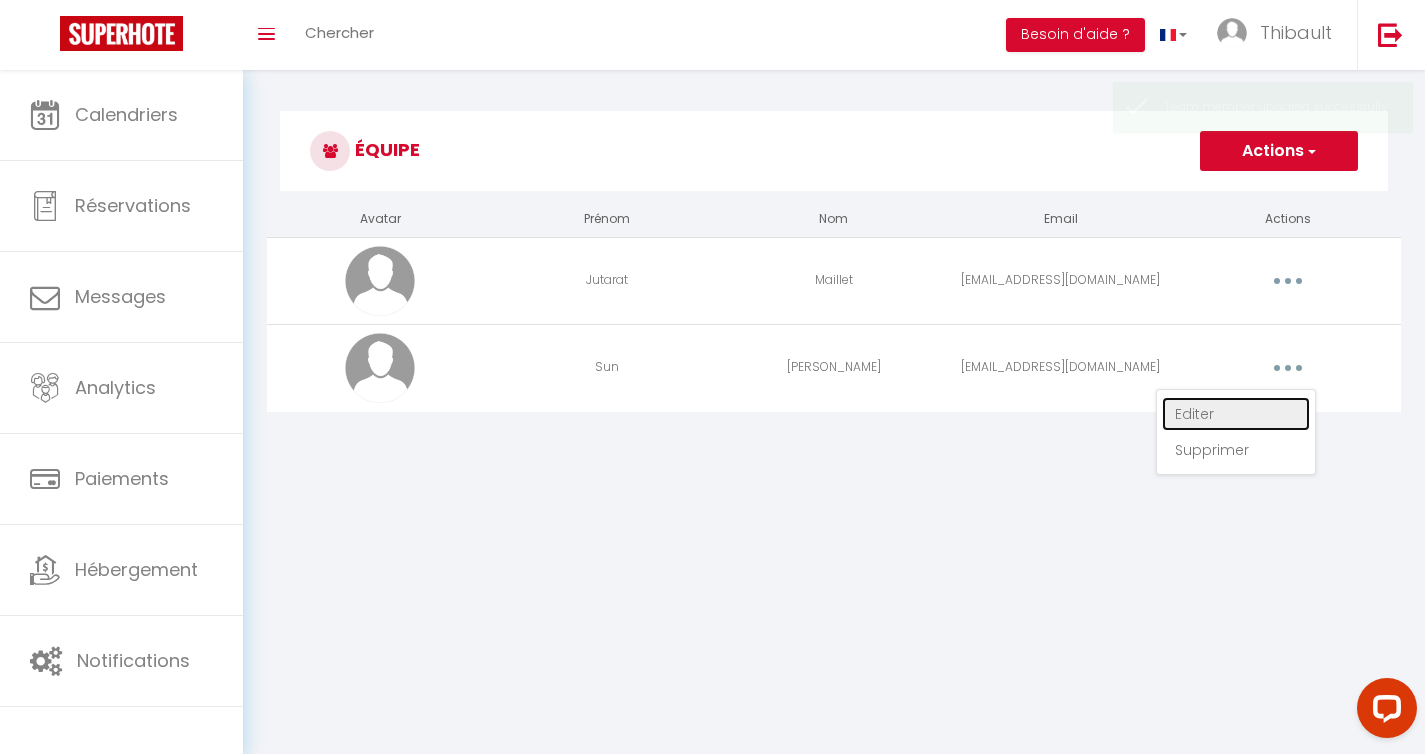 click on "Editer" at bounding box center [1236, 414] 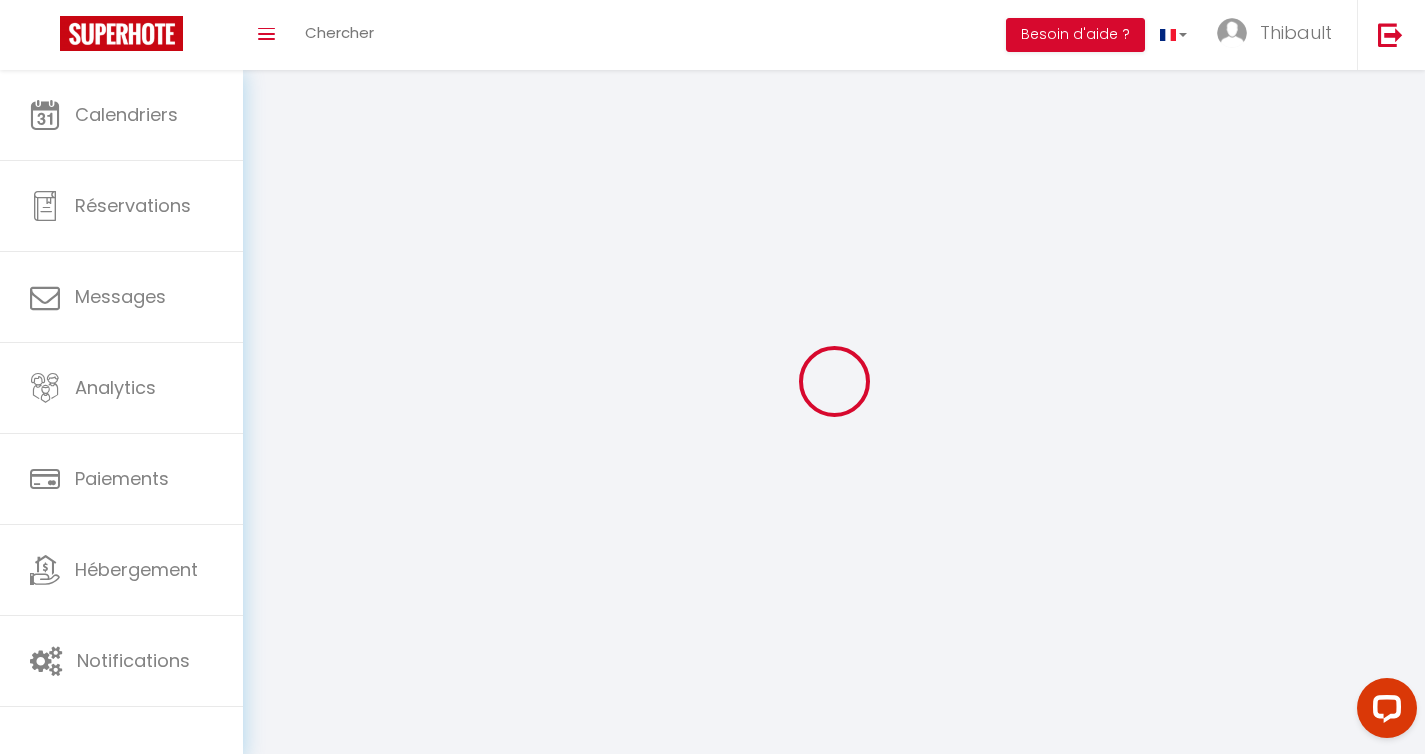 type on "Sun" 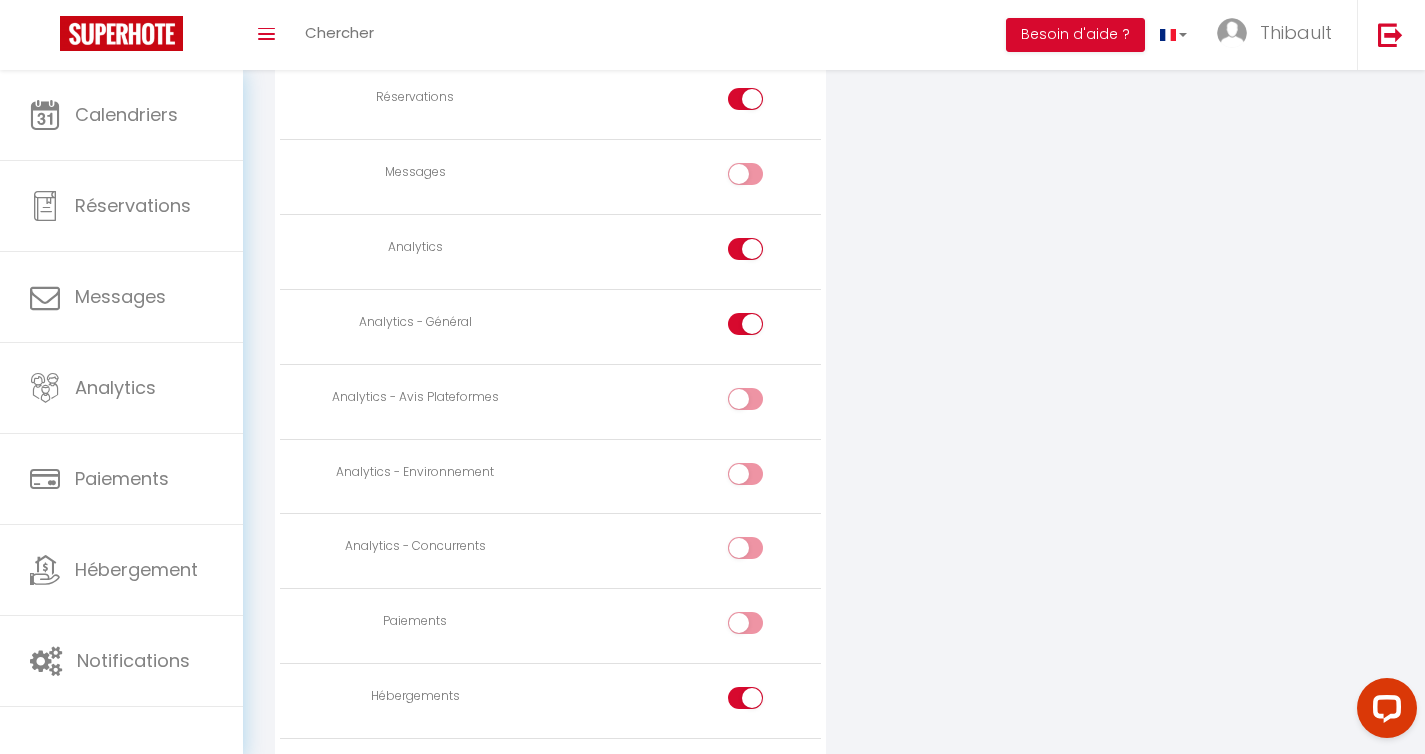 scroll, scrollTop: 1790, scrollLeft: 0, axis: vertical 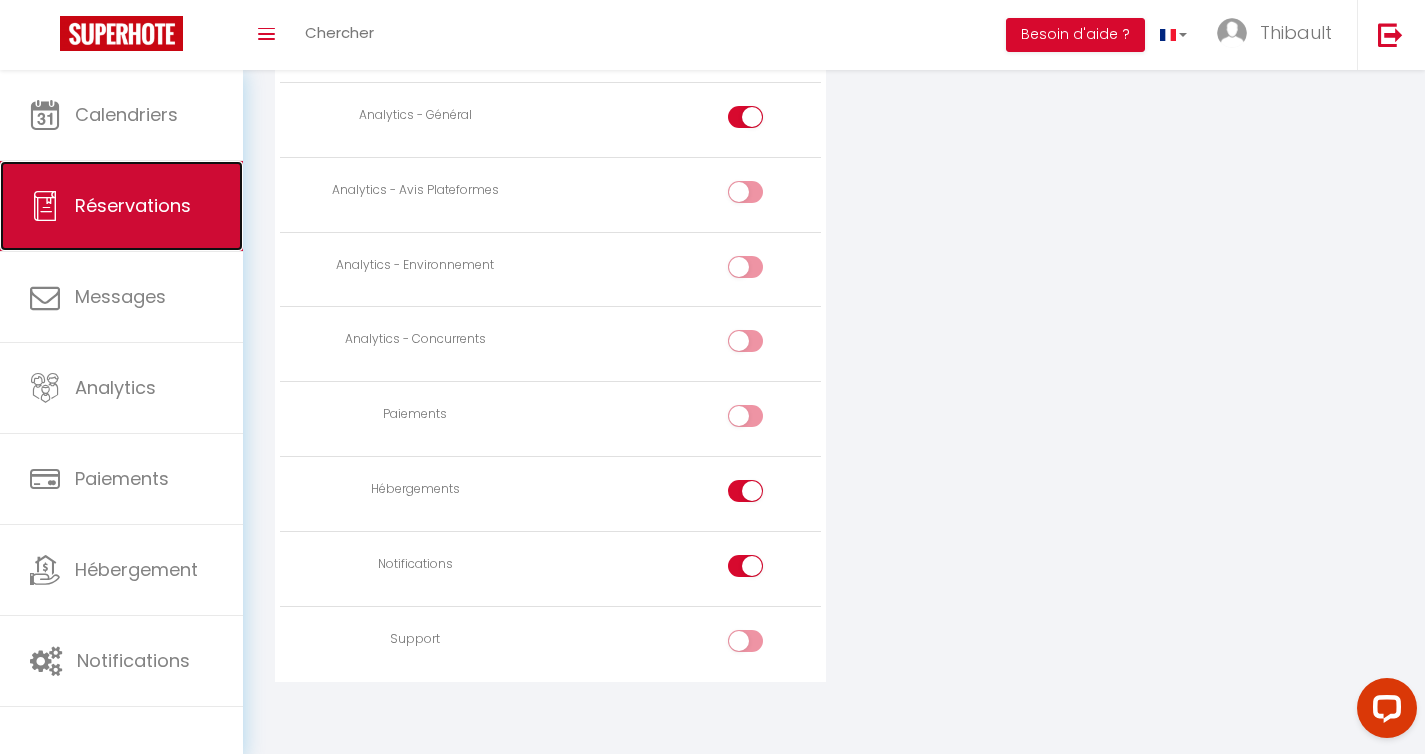 click on "Réservations" at bounding box center (121, 206) 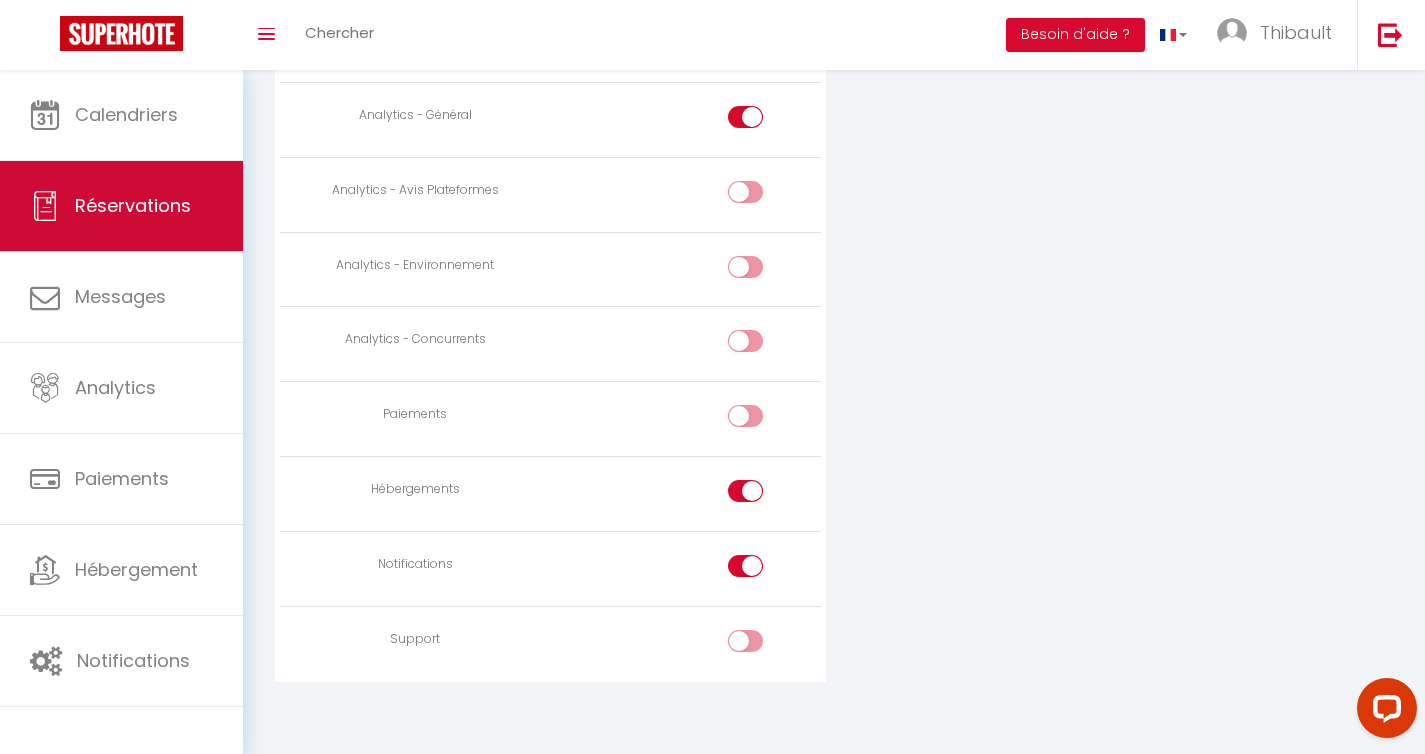 select on "not_cancelled" 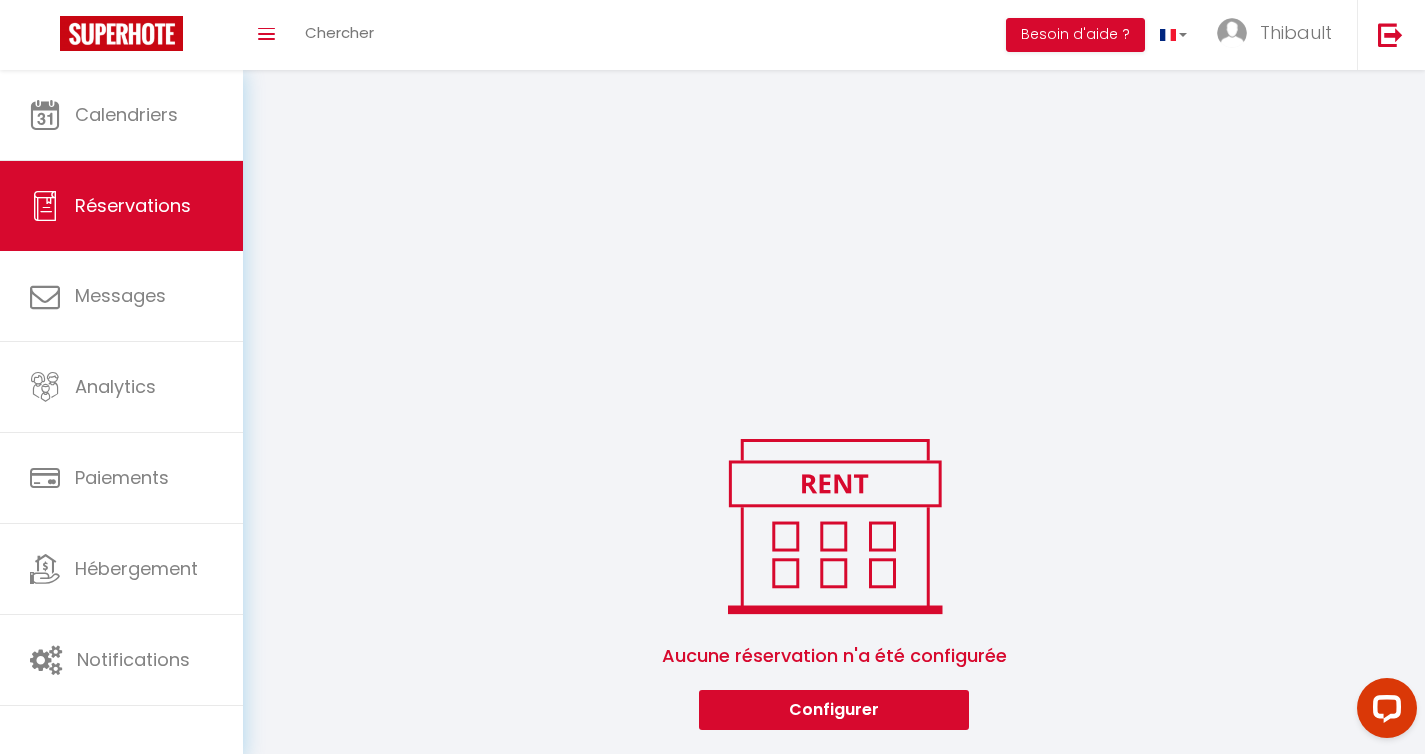 scroll, scrollTop: 2932, scrollLeft: 0, axis: vertical 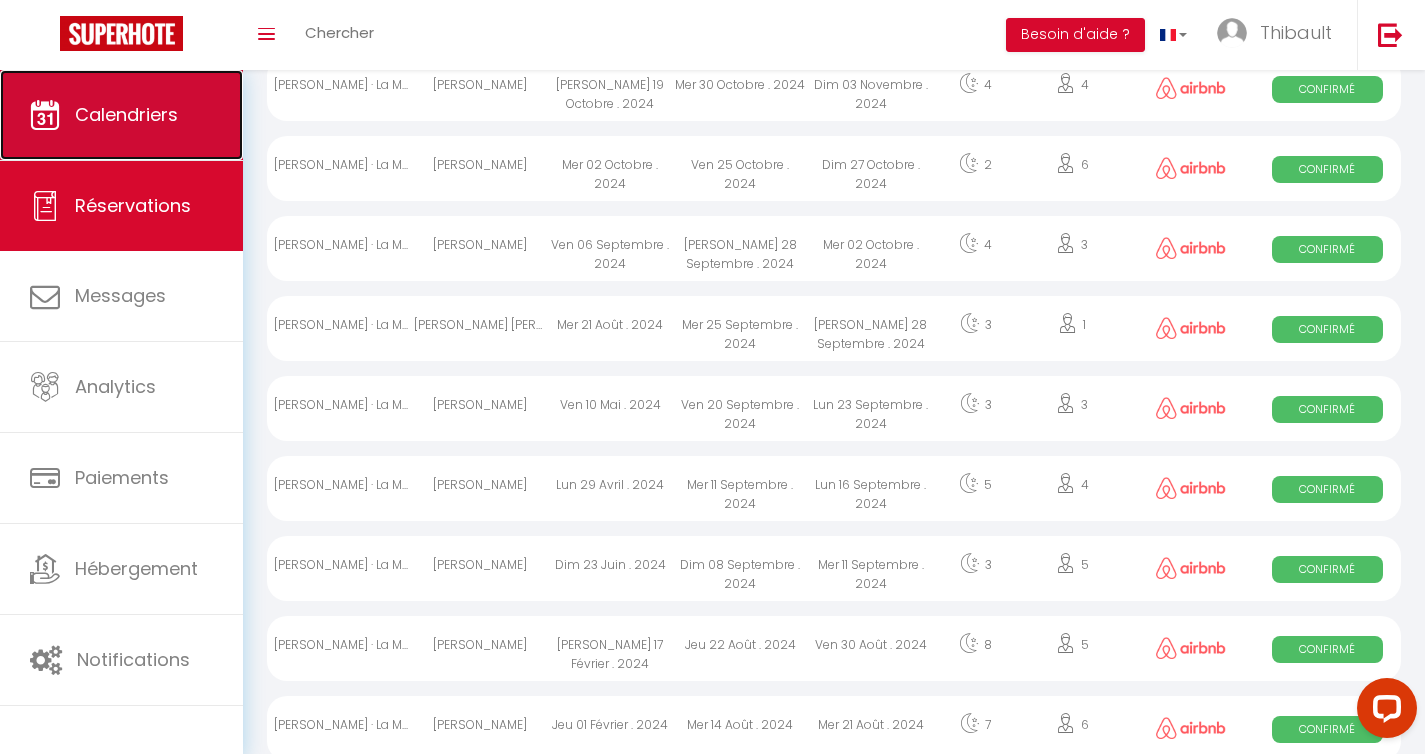 click on "Calendriers" at bounding box center [126, 114] 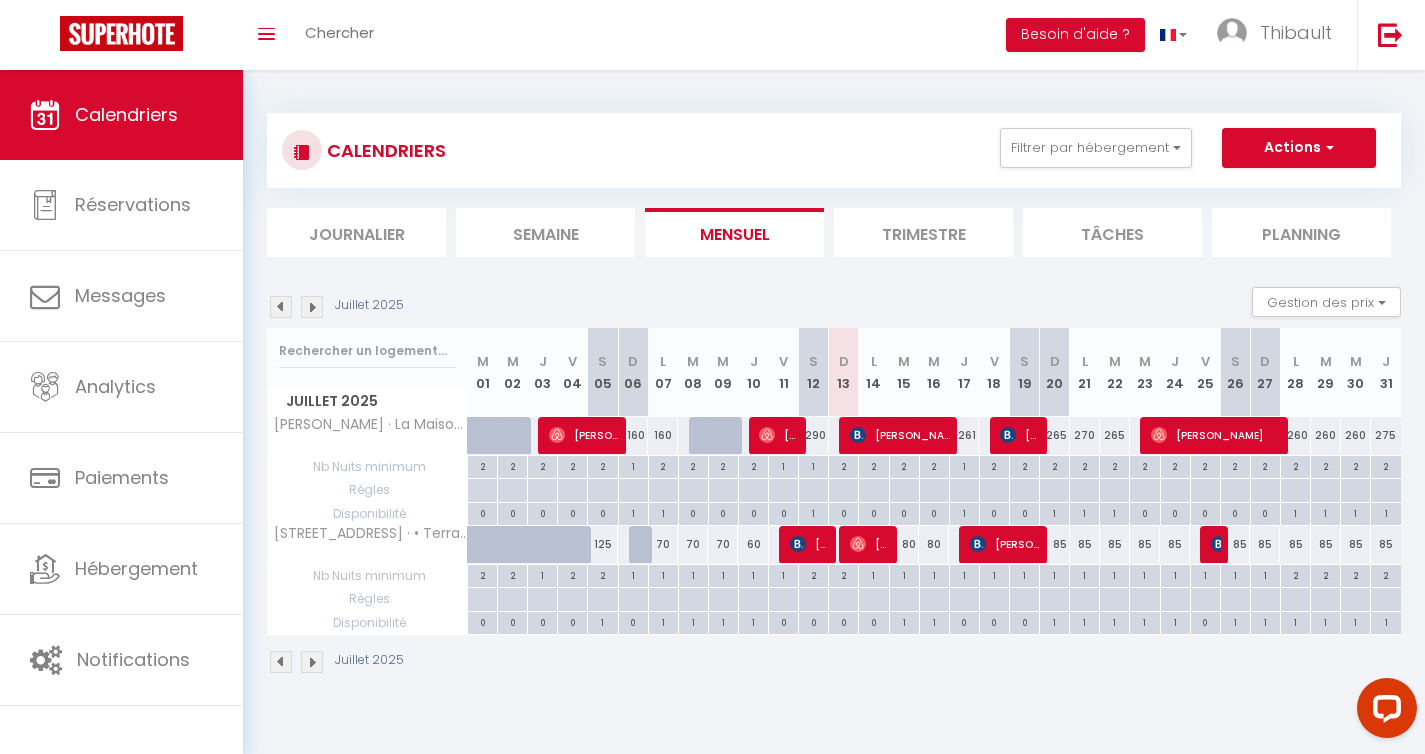 scroll, scrollTop: 70, scrollLeft: 0, axis: vertical 